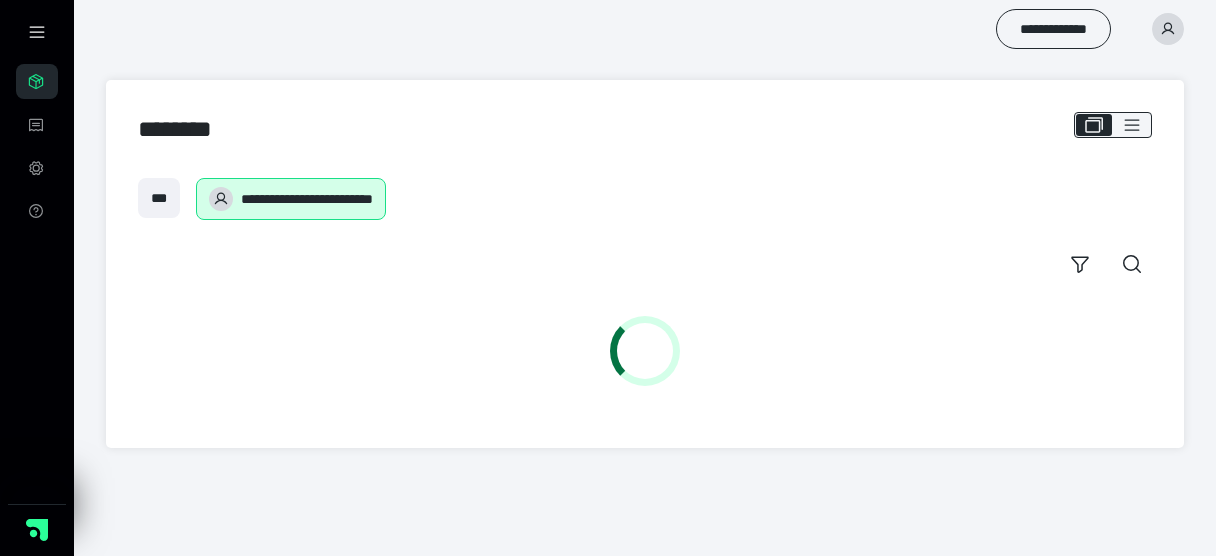 scroll, scrollTop: 0, scrollLeft: 0, axis: both 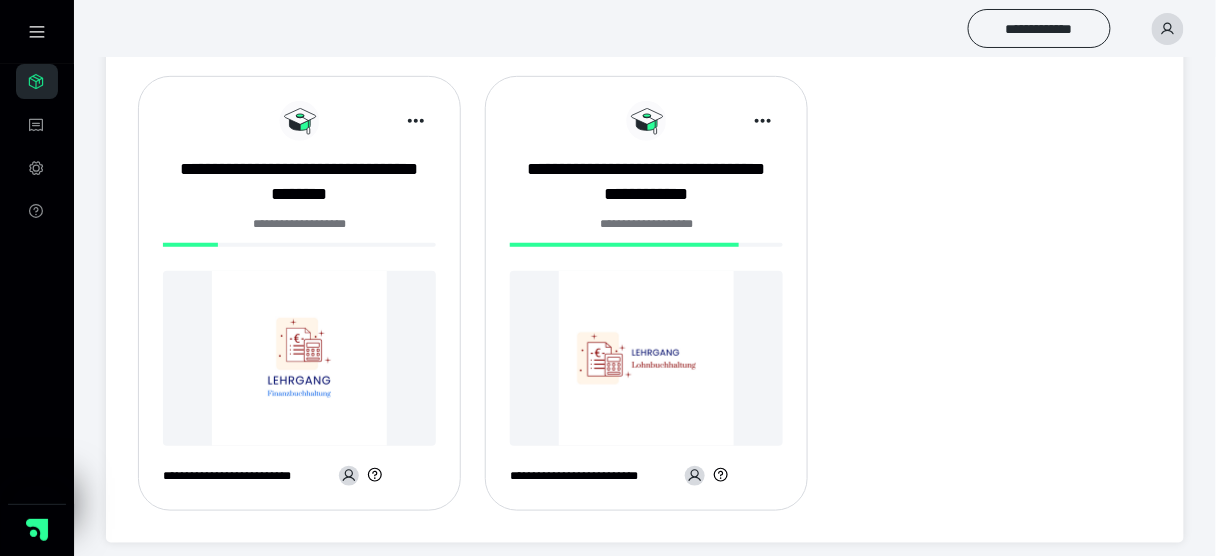 click at bounding box center (299, 358) 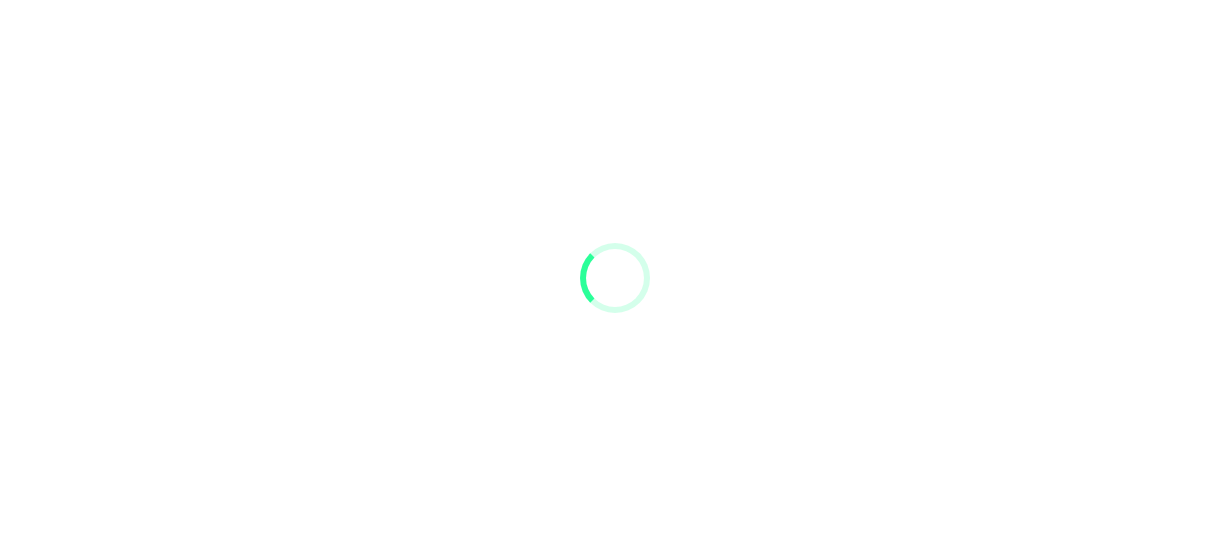 scroll, scrollTop: 0, scrollLeft: 0, axis: both 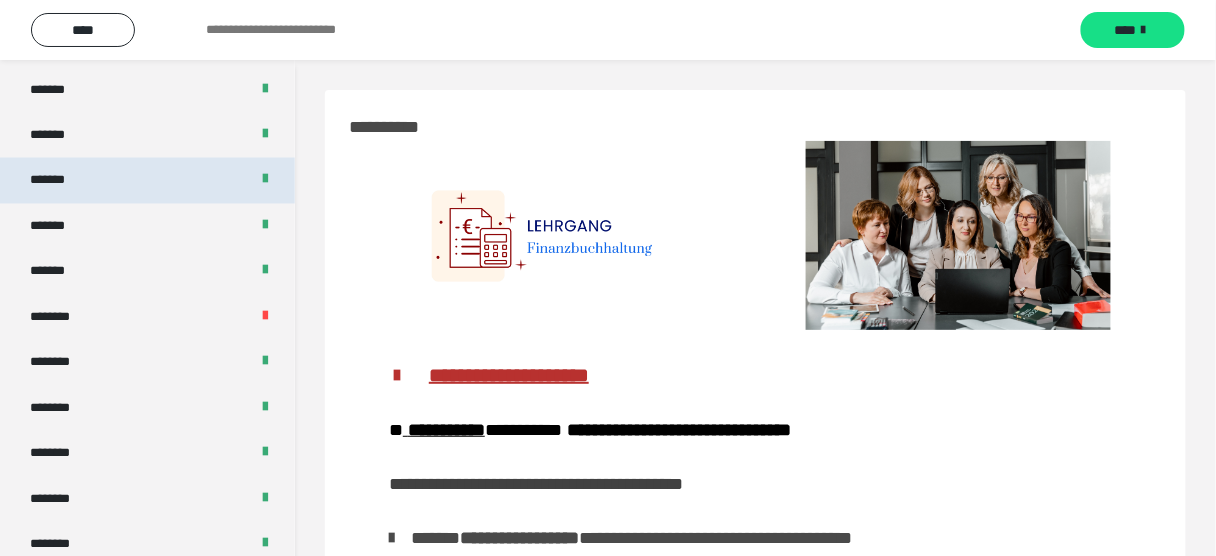 click on "*******" at bounding box center [58, 181] 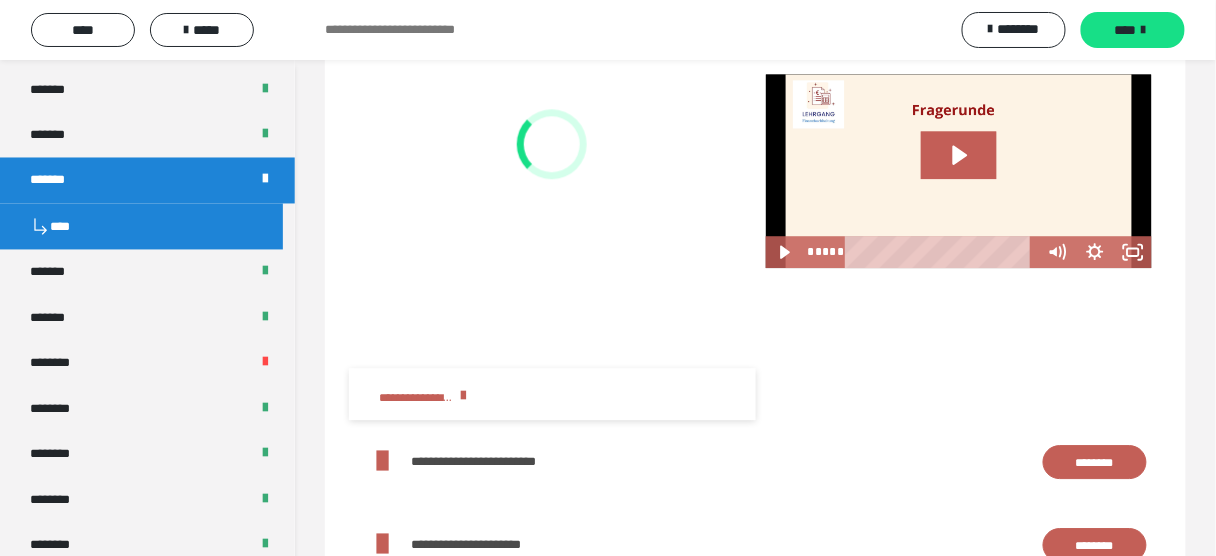 scroll, scrollTop: 3065, scrollLeft: 0, axis: vertical 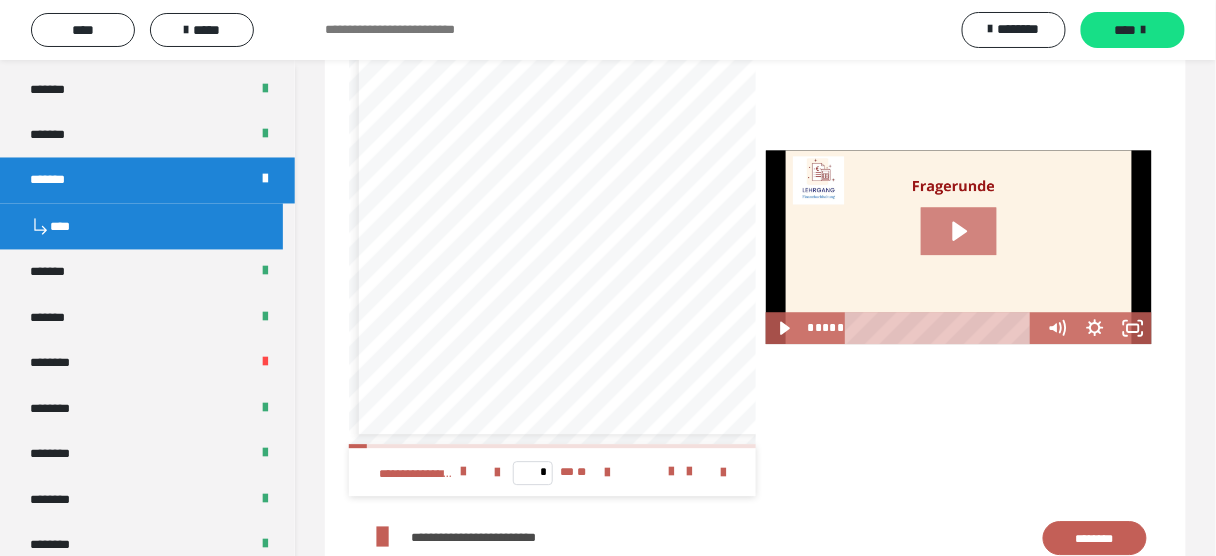 click 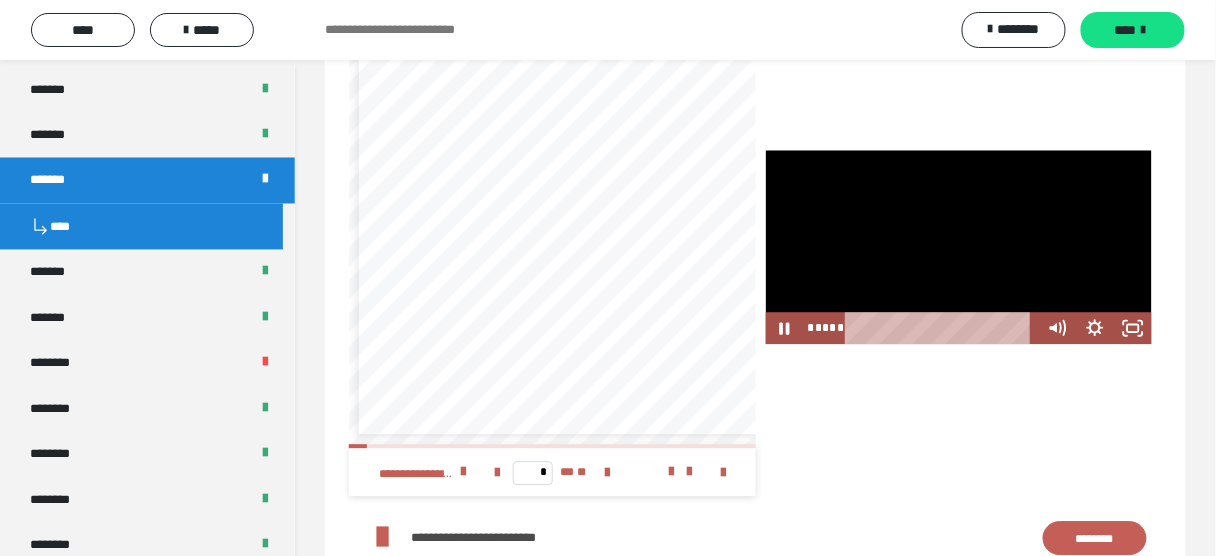 click at bounding box center [959, 247] 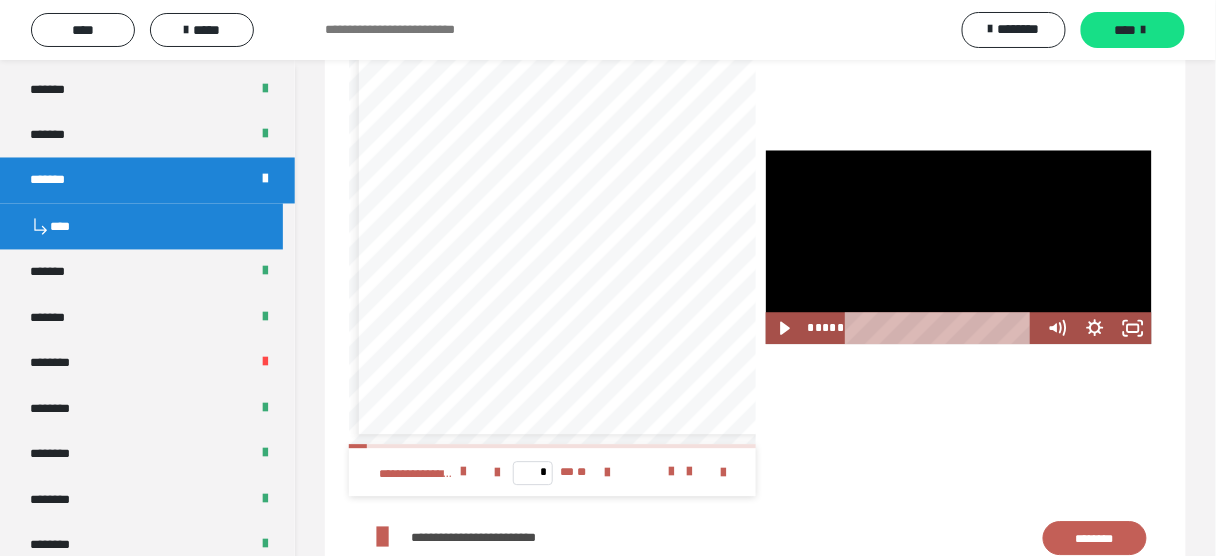 click at bounding box center (959, 247) 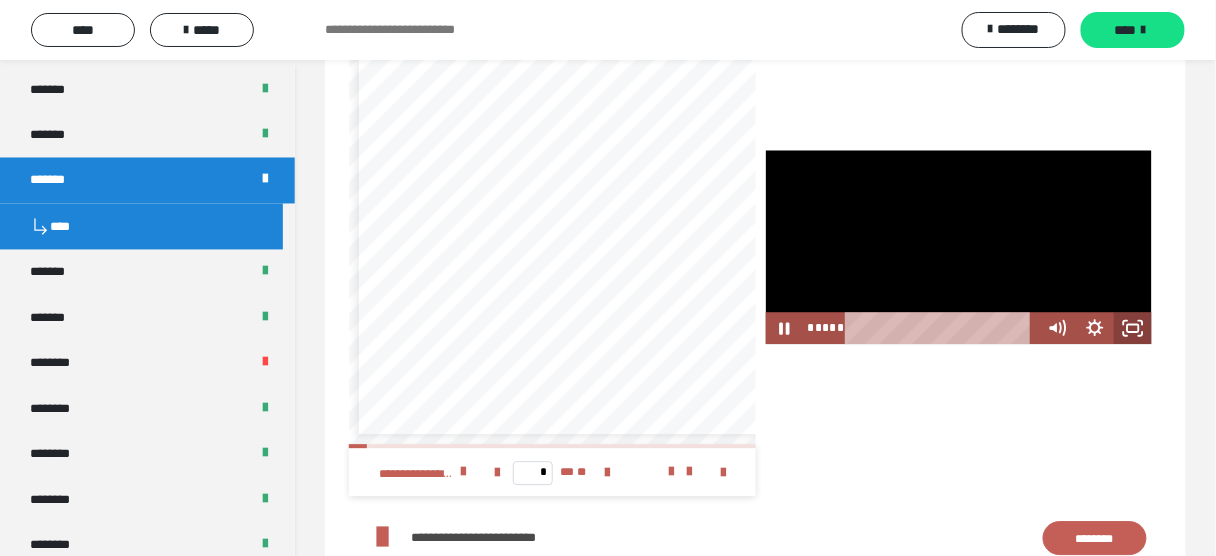 click 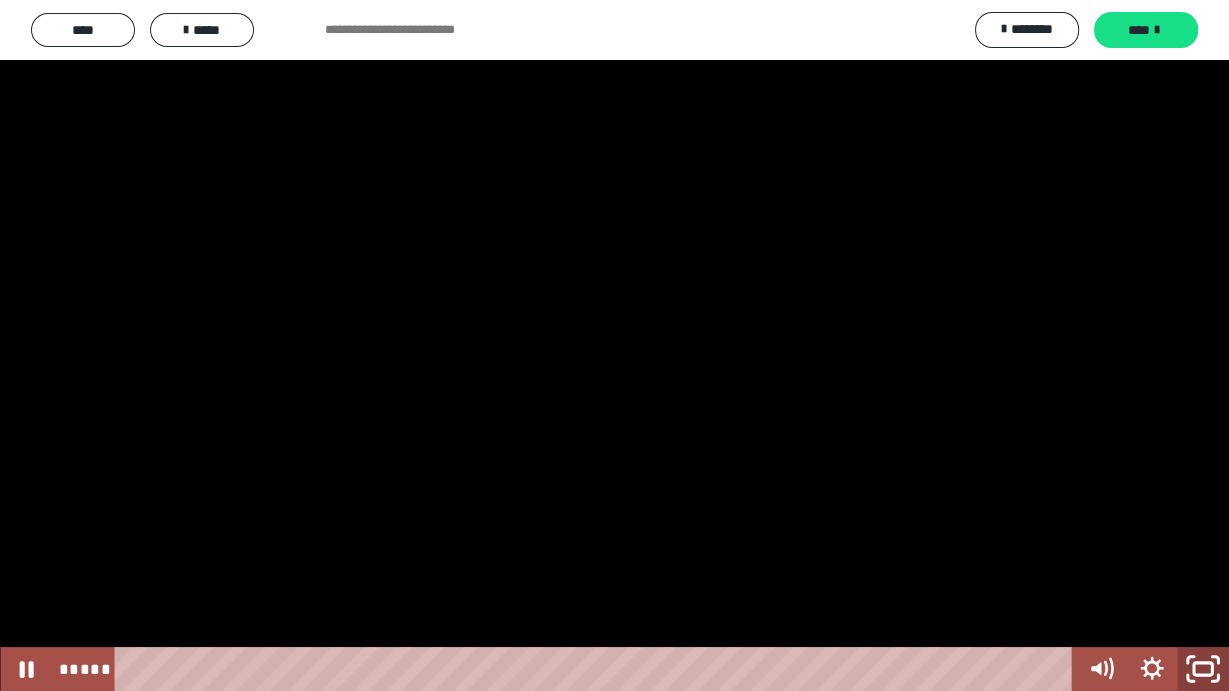 click 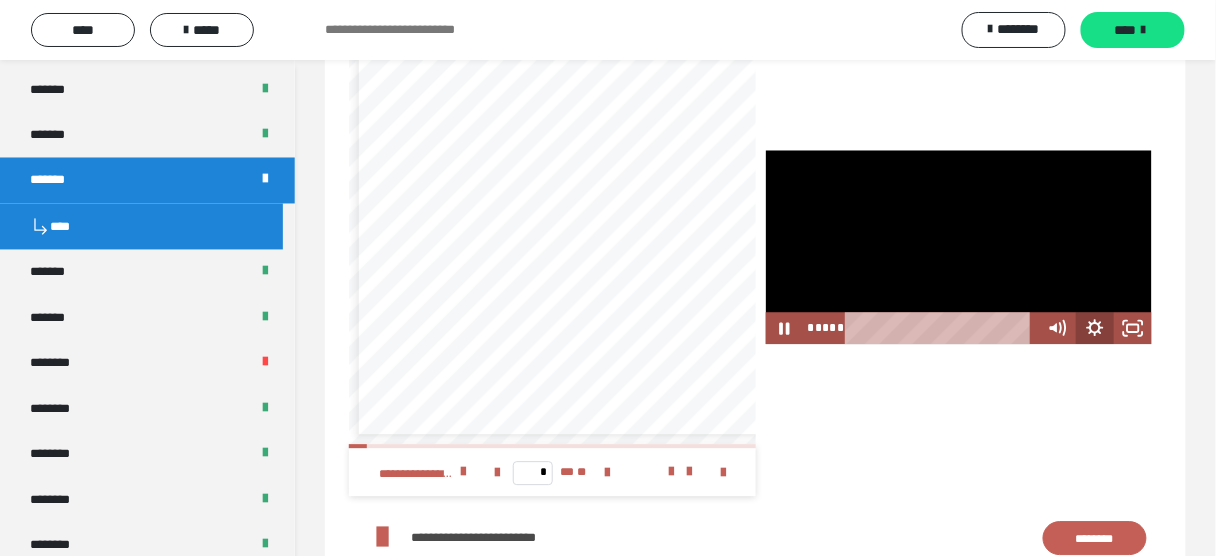 click 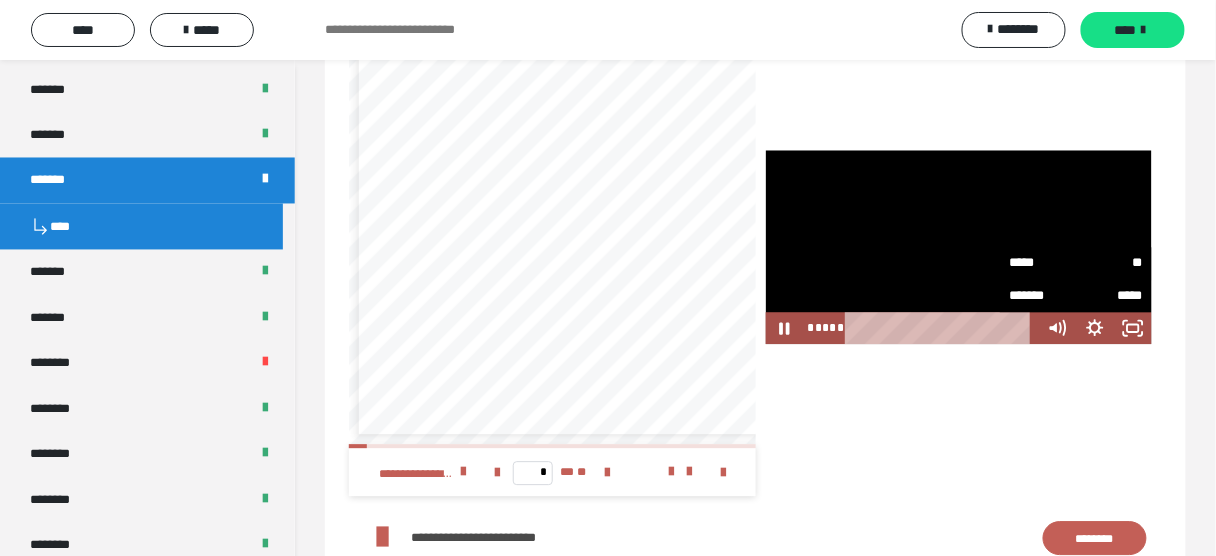 click on "*****" at bounding box center (1043, 261) 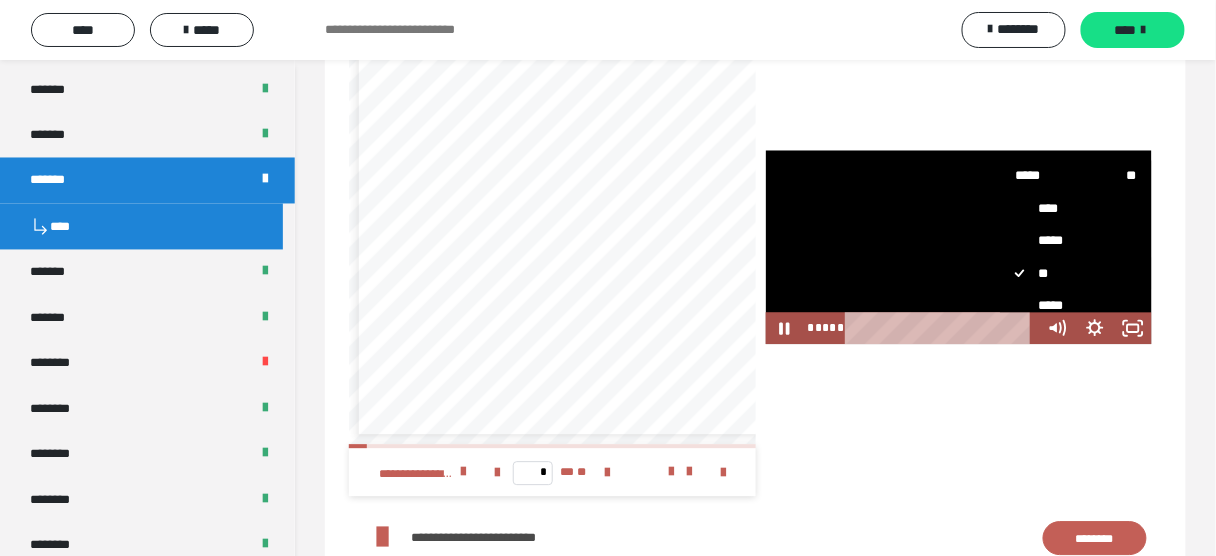 scroll, scrollTop: 80, scrollLeft: 0, axis: vertical 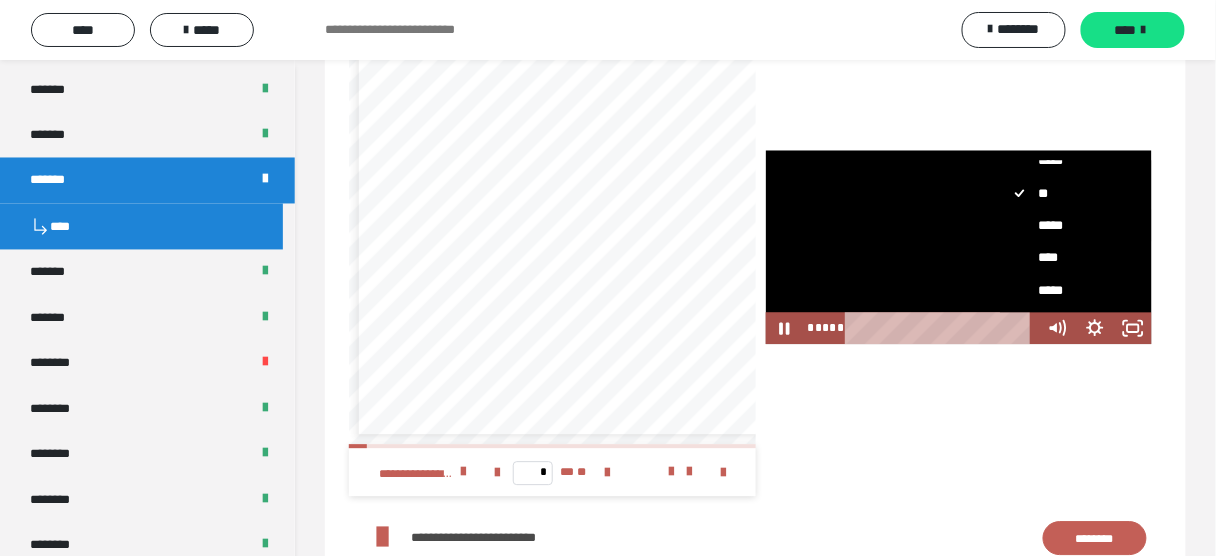 click on "*****" at bounding box center [1070, 225] 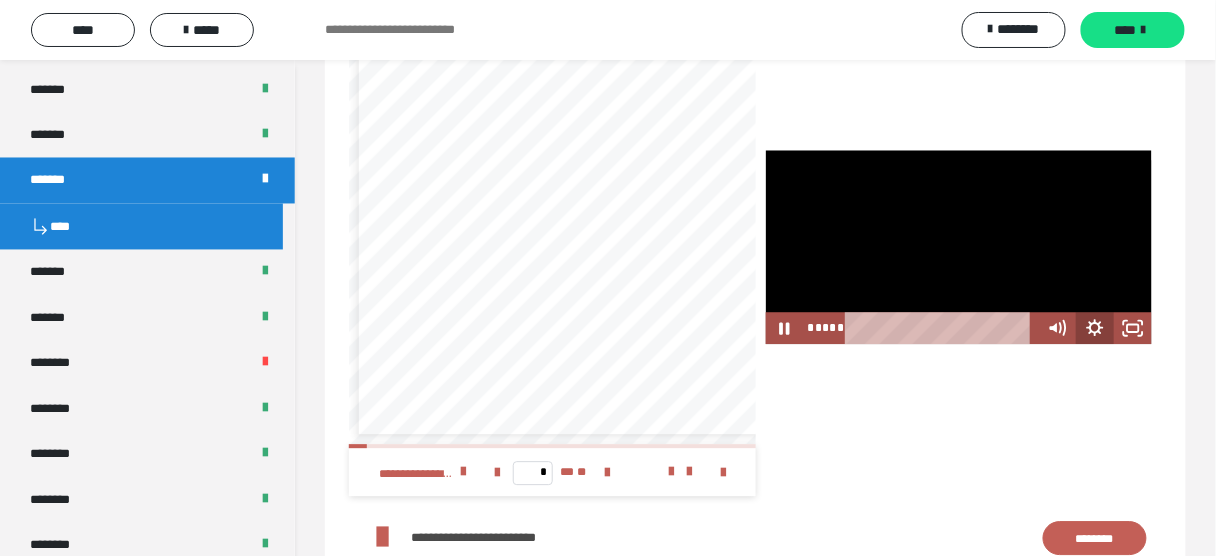 scroll, scrollTop: 0, scrollLeft: 0, axis: both 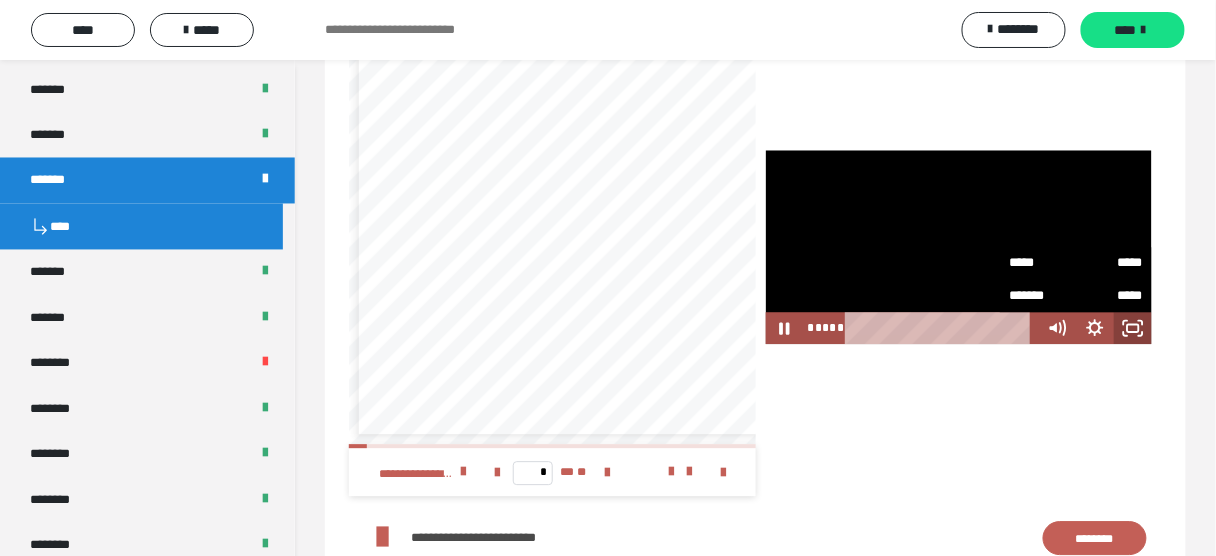 click 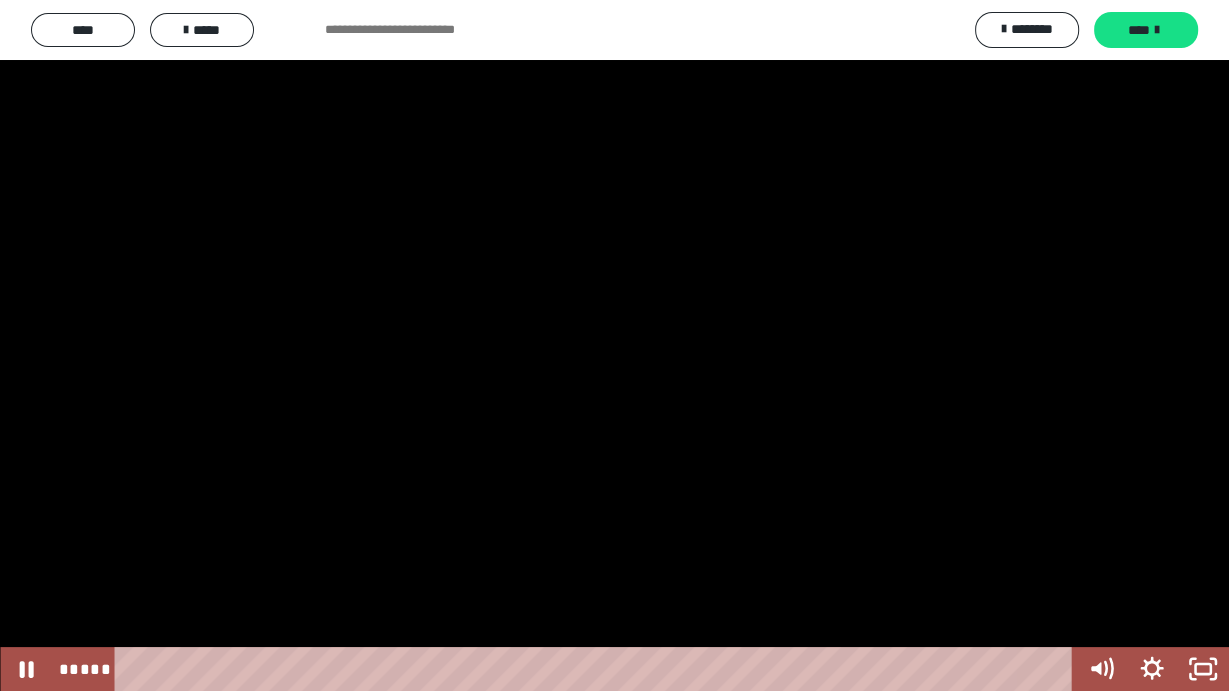 click at bounding box center [614, 345] 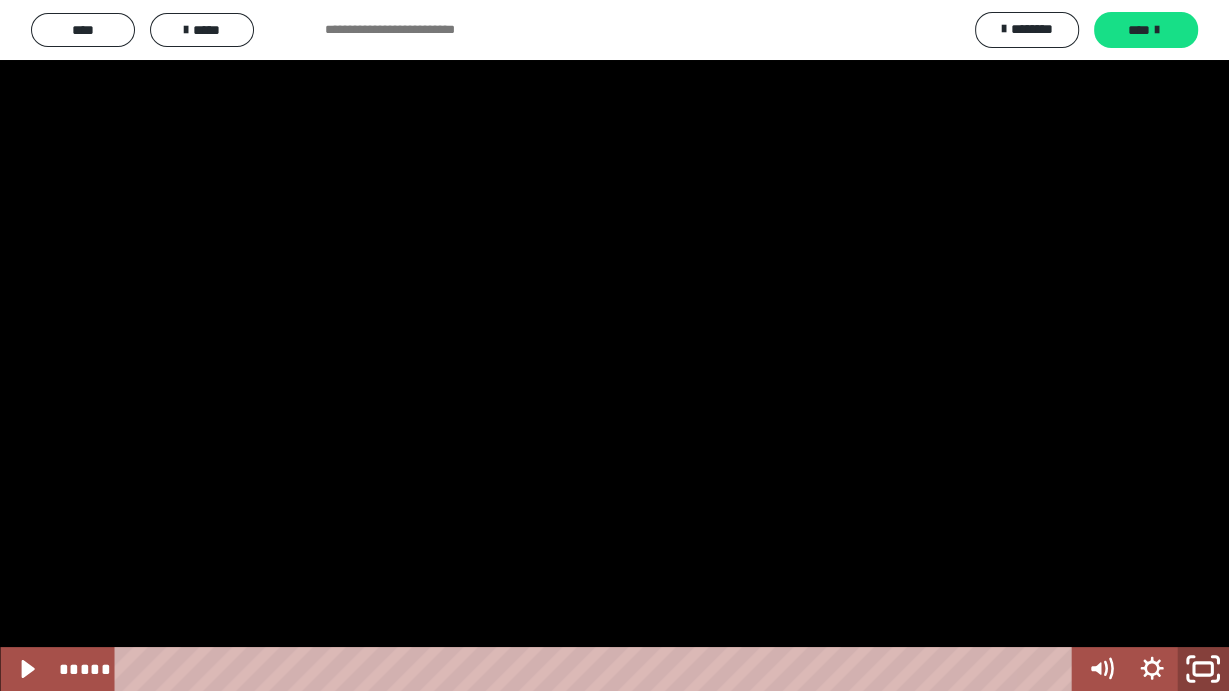 click 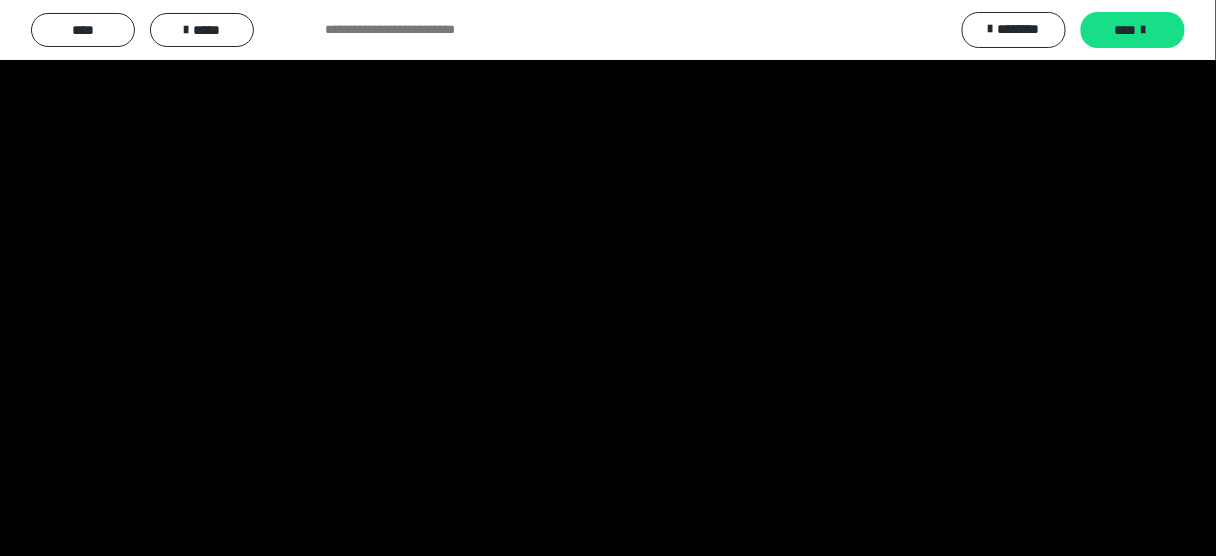 scroll, scrollTop: 1440, scrollLeft: 0, axis: vertical 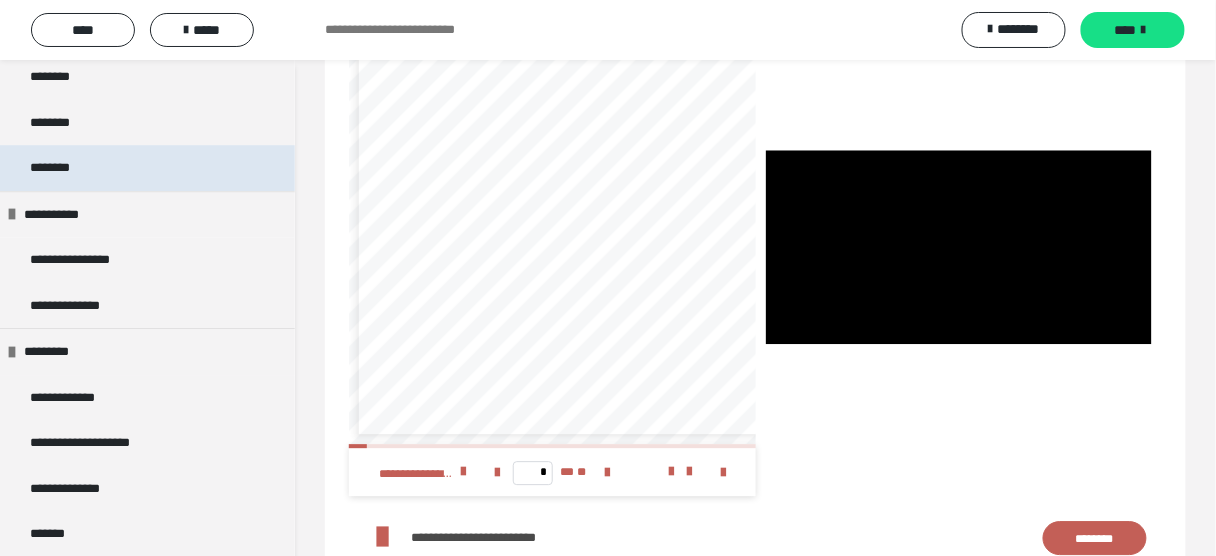 click on "********" at bounding box center [61, 168] 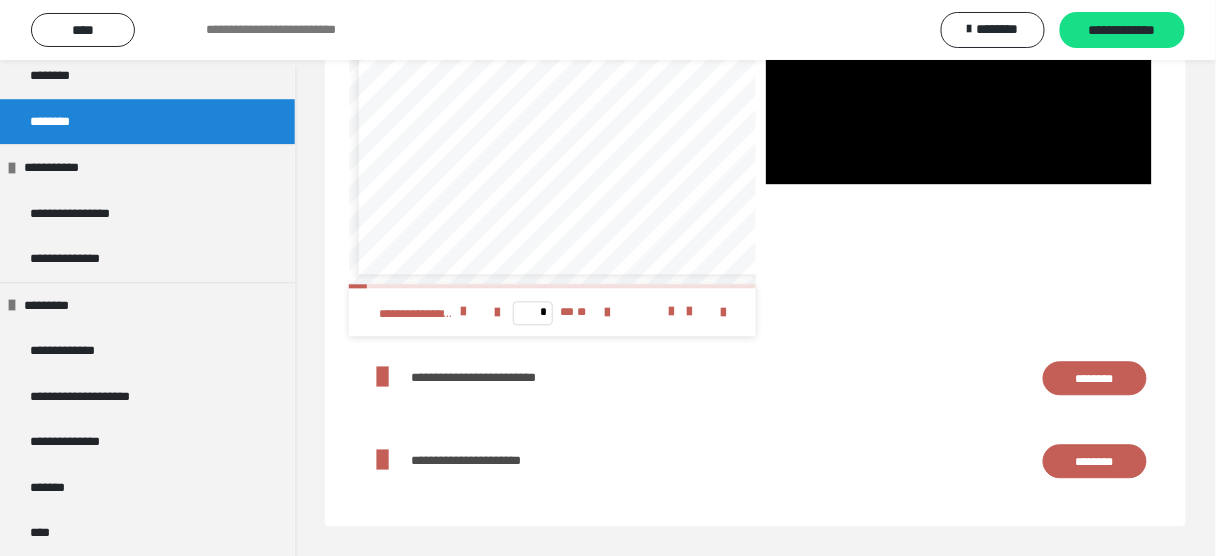 scroll, scrollTop: 2722, scrollLeft: 0, axis: vertical 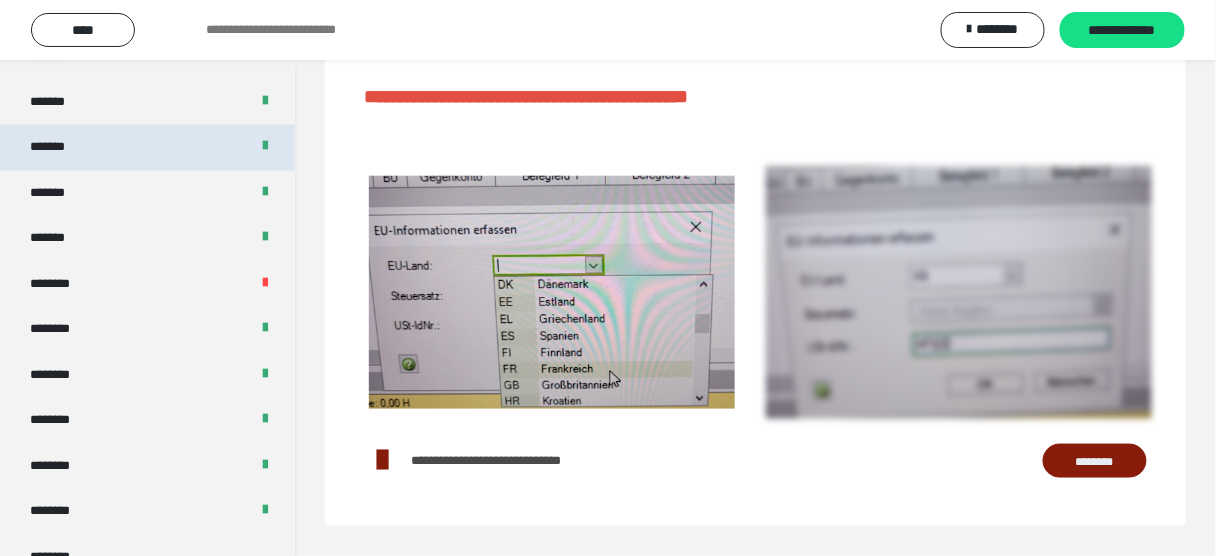 click on "*******" at bounding box center [147, 148] 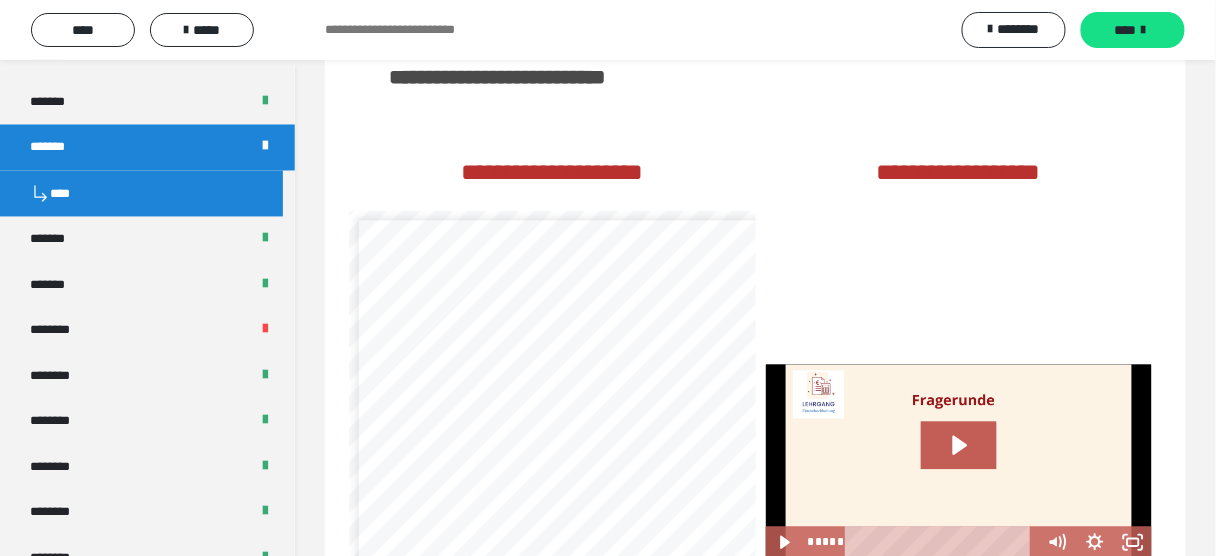 scroll, scrollTop: 3009, scrollLeft: 0, axis: vertical 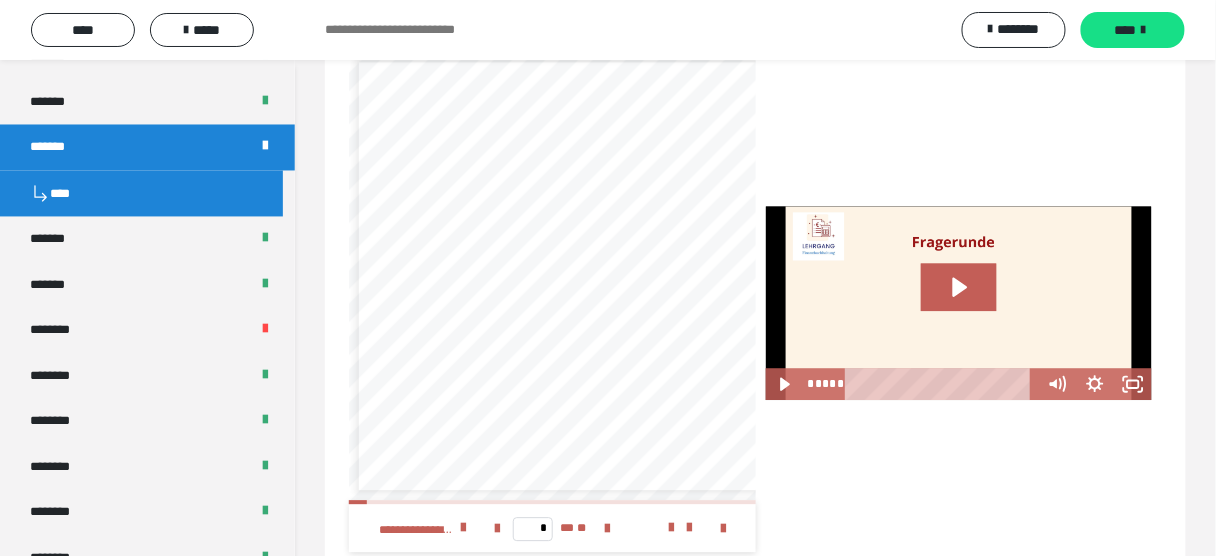 click at bounding box center [959, 303] 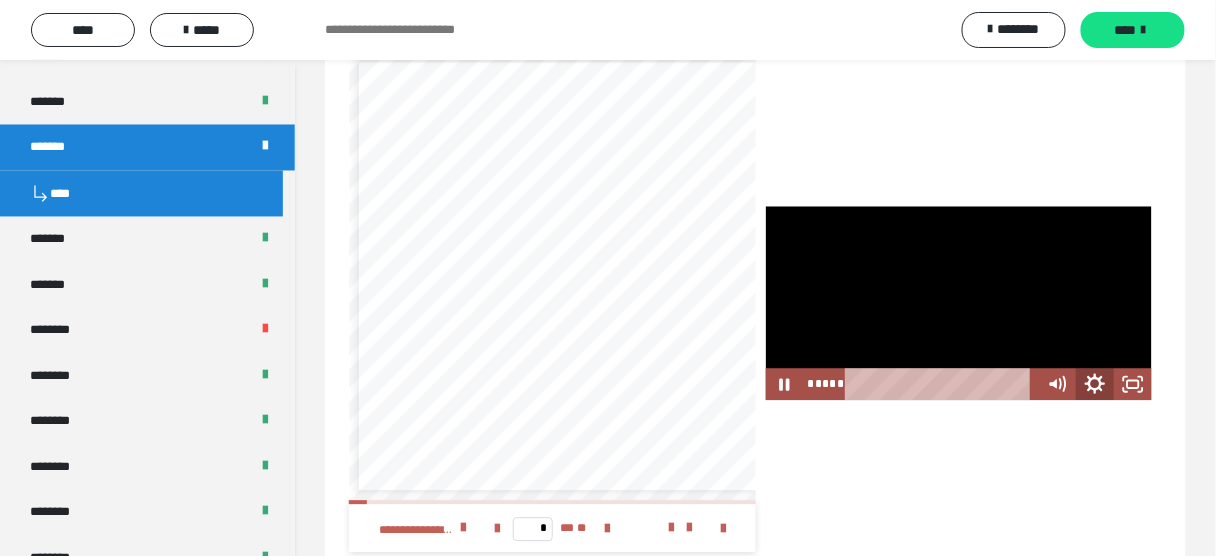 click 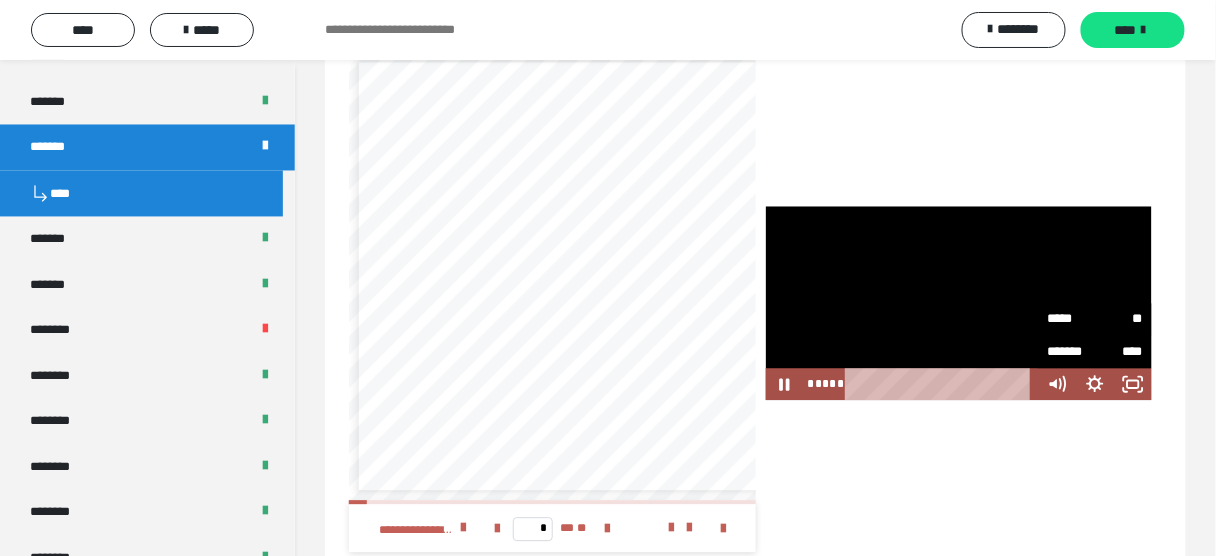 click on "*****" at bounding box center [1072, 319] 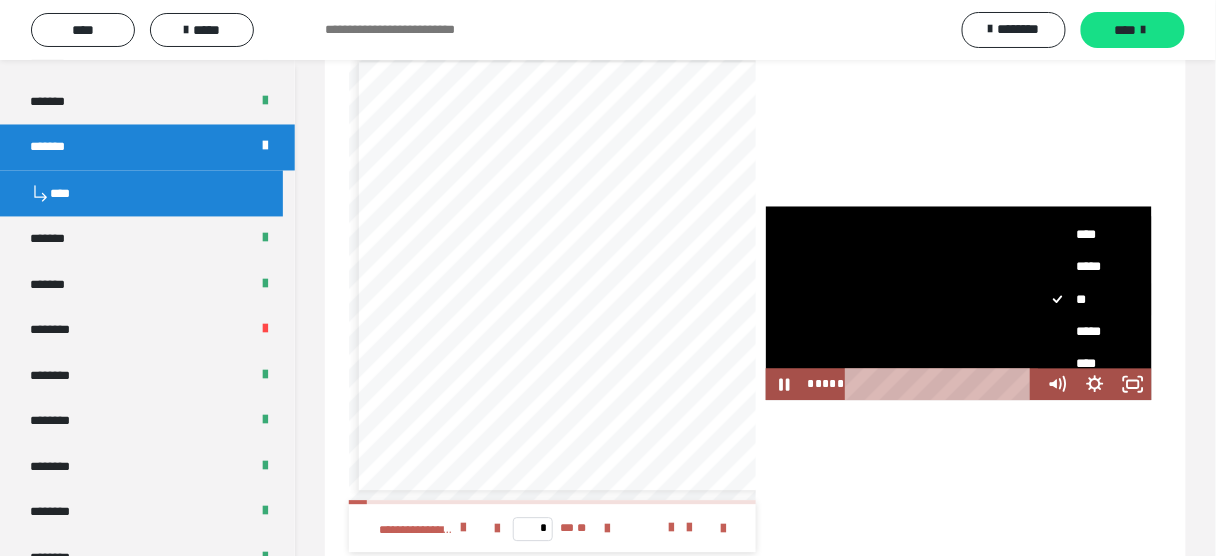 scroll, scrollTop: 80, scrollLeft: 0, axis: vertical 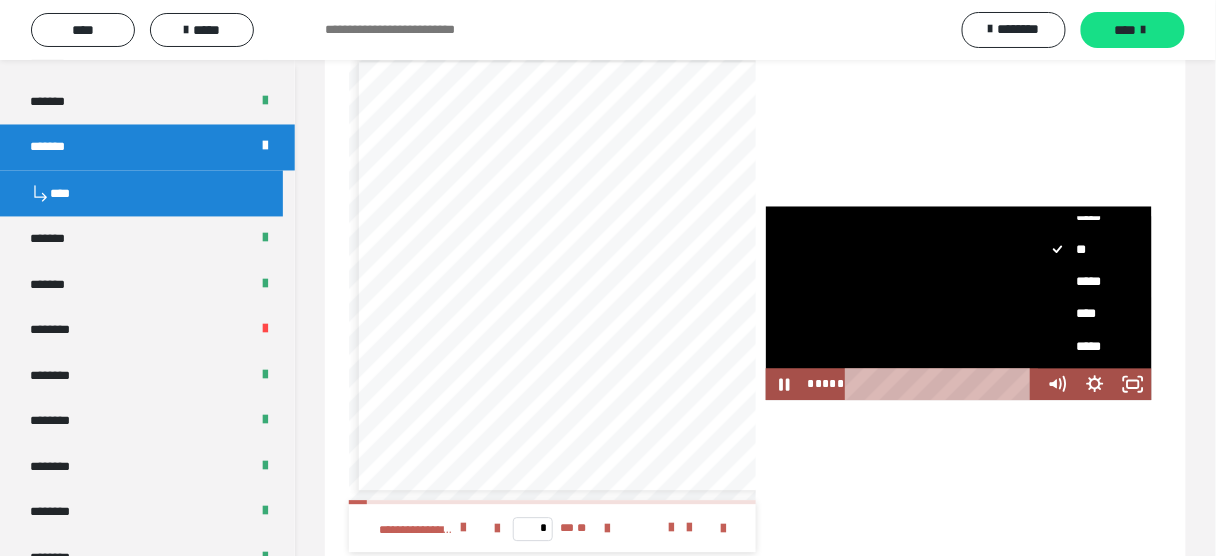 click on "****" at bounding box center (1089, 313) 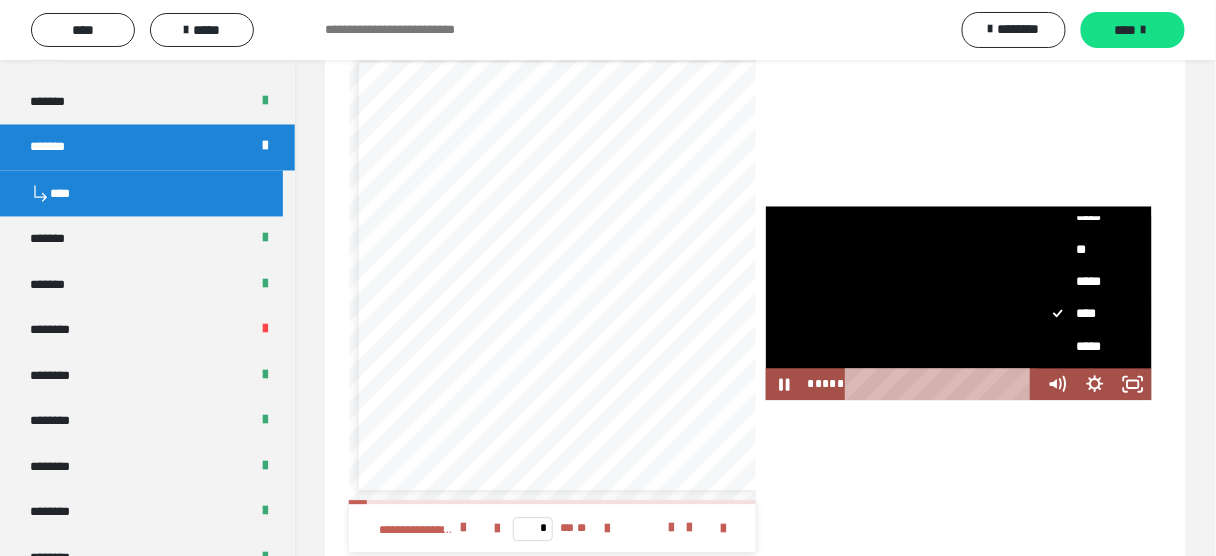 scroll, scrollTop: 0, scrollLeft: 0, axis: both 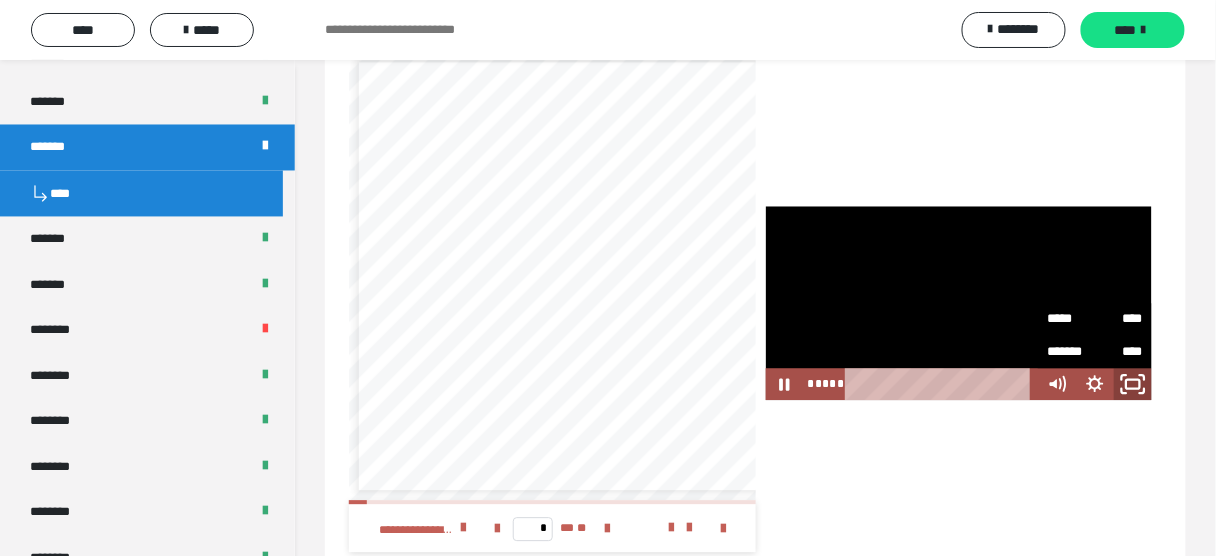 click 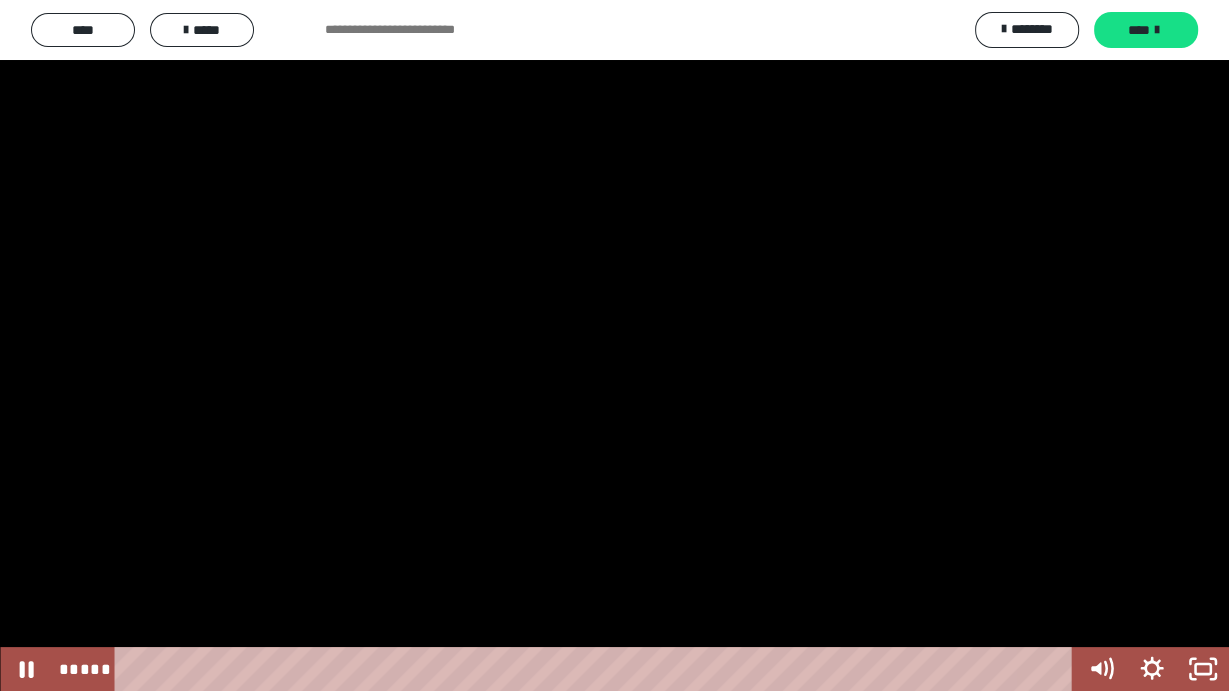 click at bounding box center [614, 345] 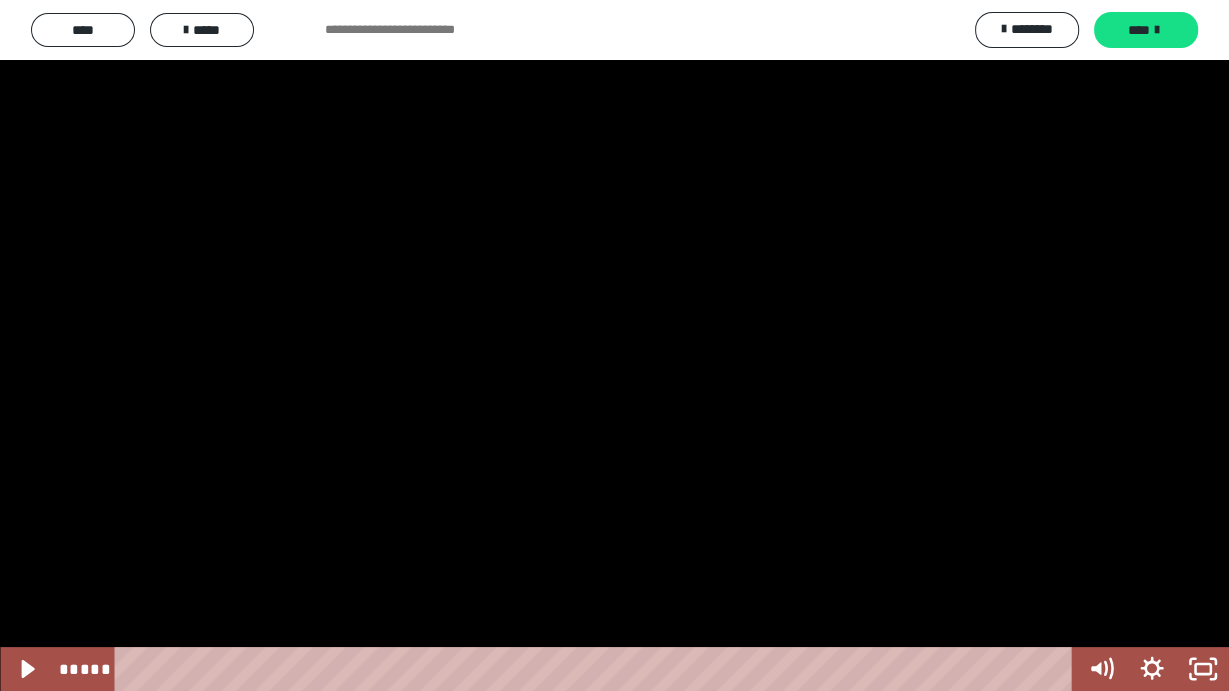 click at bounding box center (614, 345) 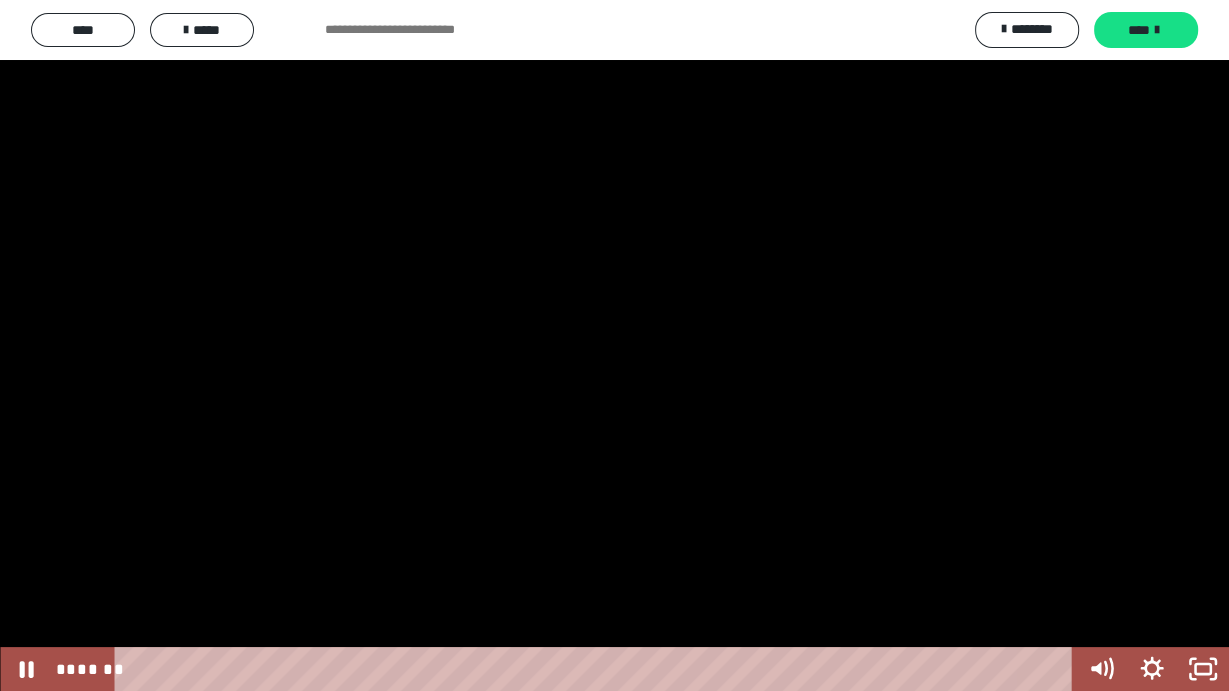 click at bounding box center (614, 345) 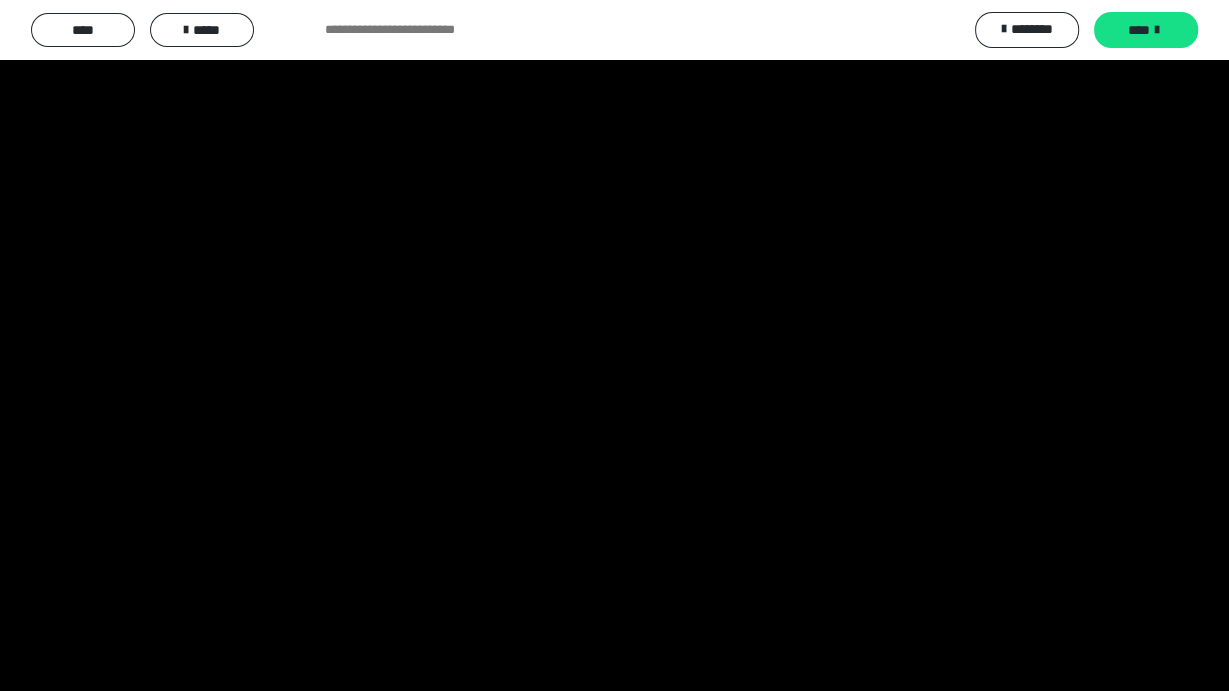 click at bounding box center [614, 345] 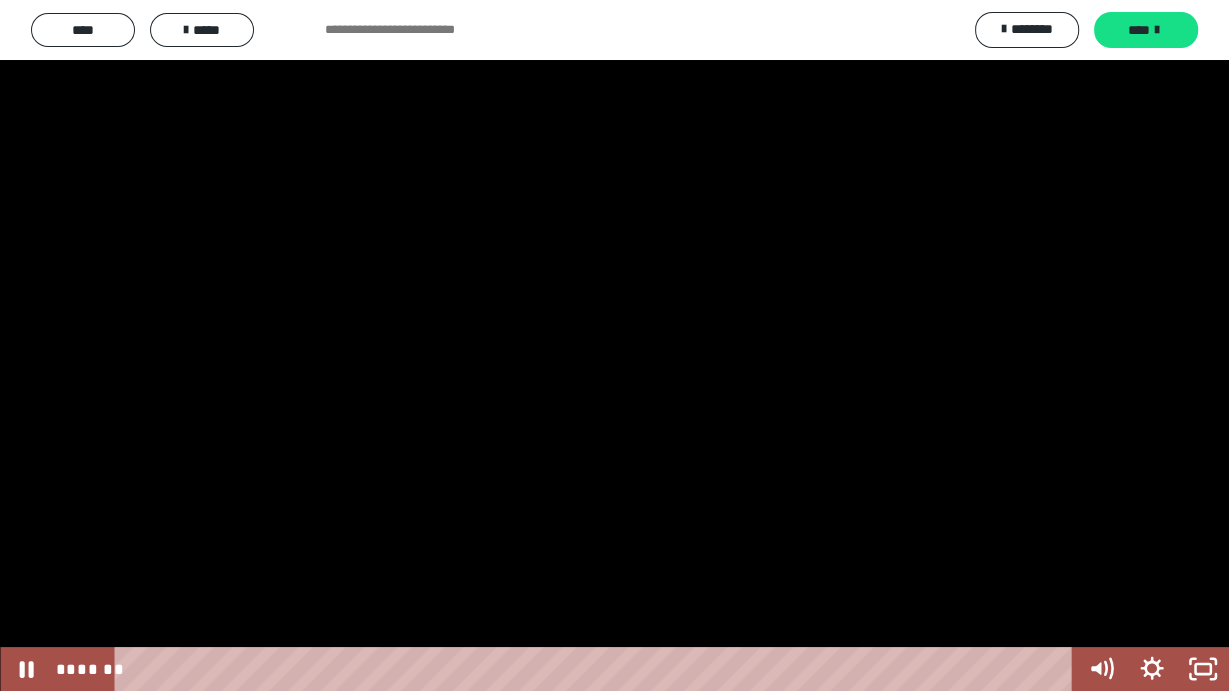 click at bounding box center [614, 345] 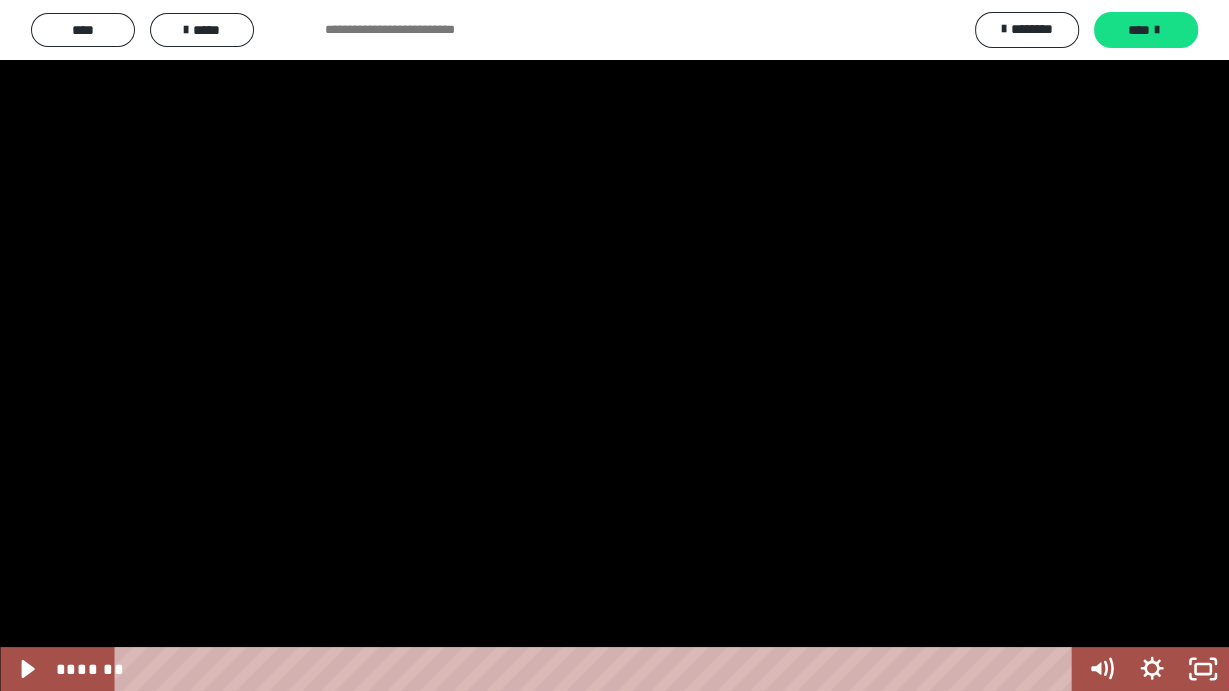 click at bounding box center [614, 345] 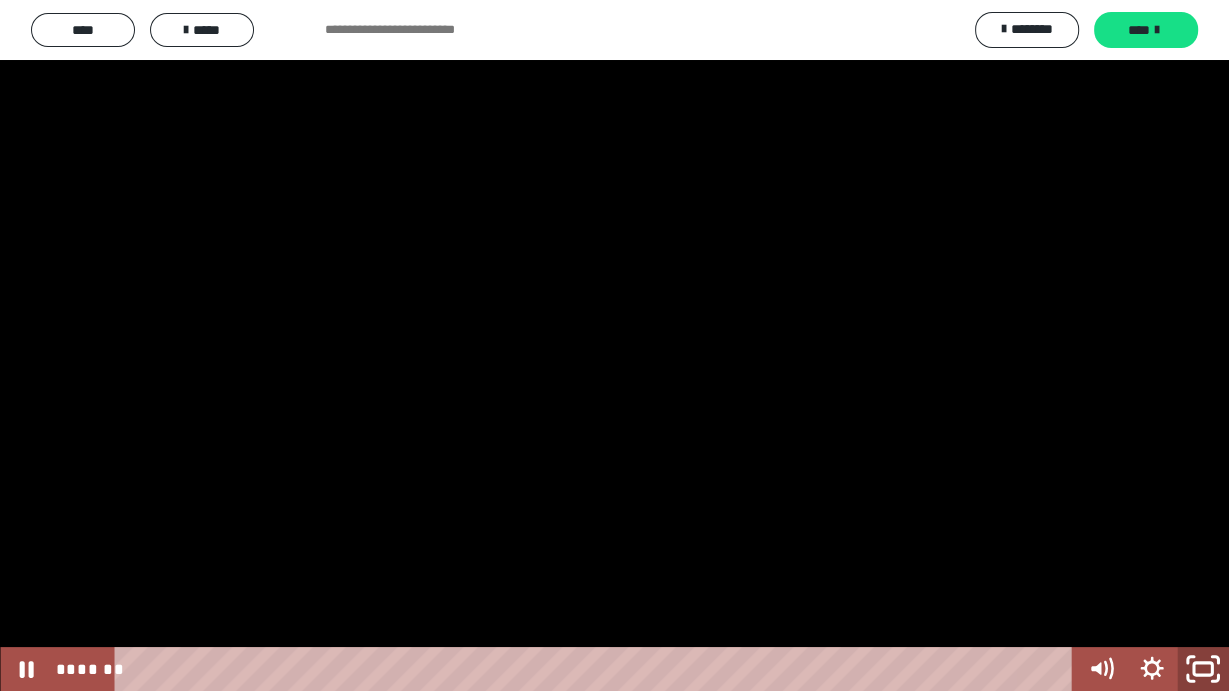click 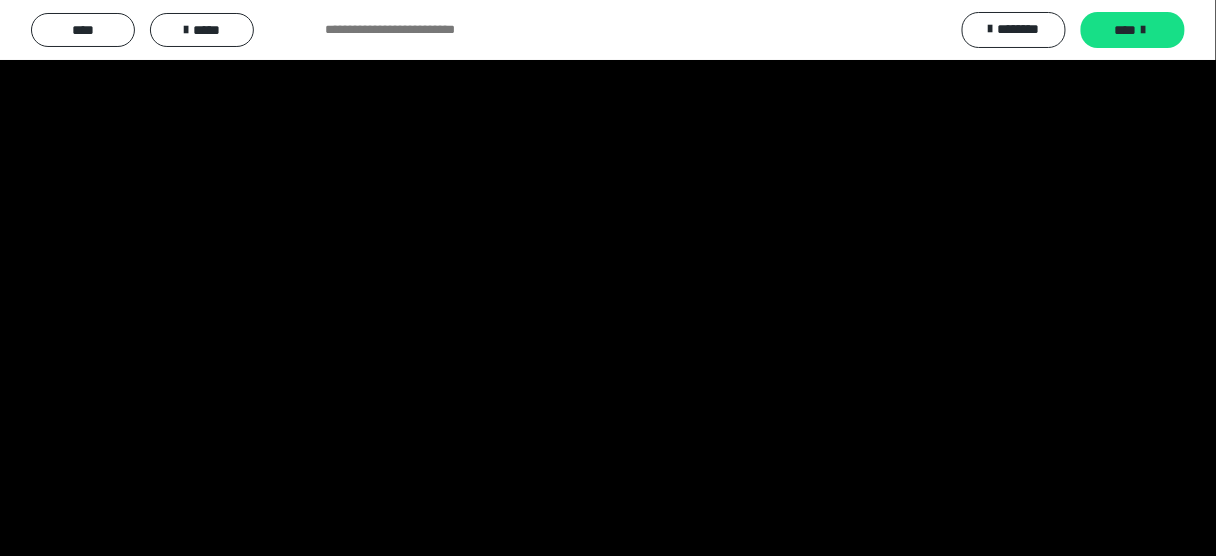 scroll, scrollTop: 993, scrollLeft: 0, axis: vertical 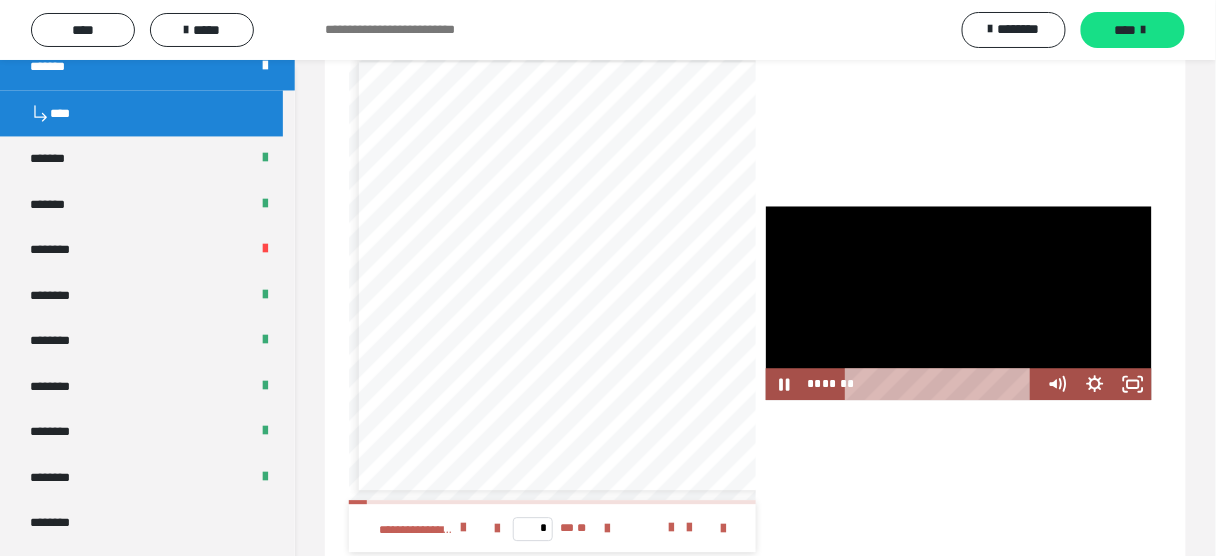 click at bounding box center [959, 303] 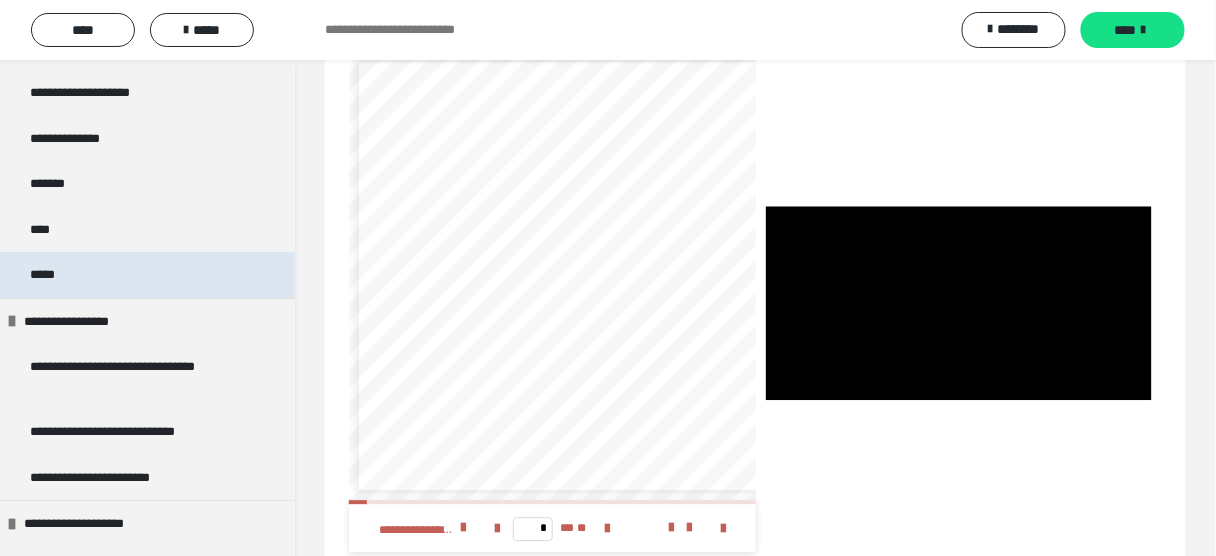 scroll, scrollTop: 2033, scrollLeft: 0, axis: vertical 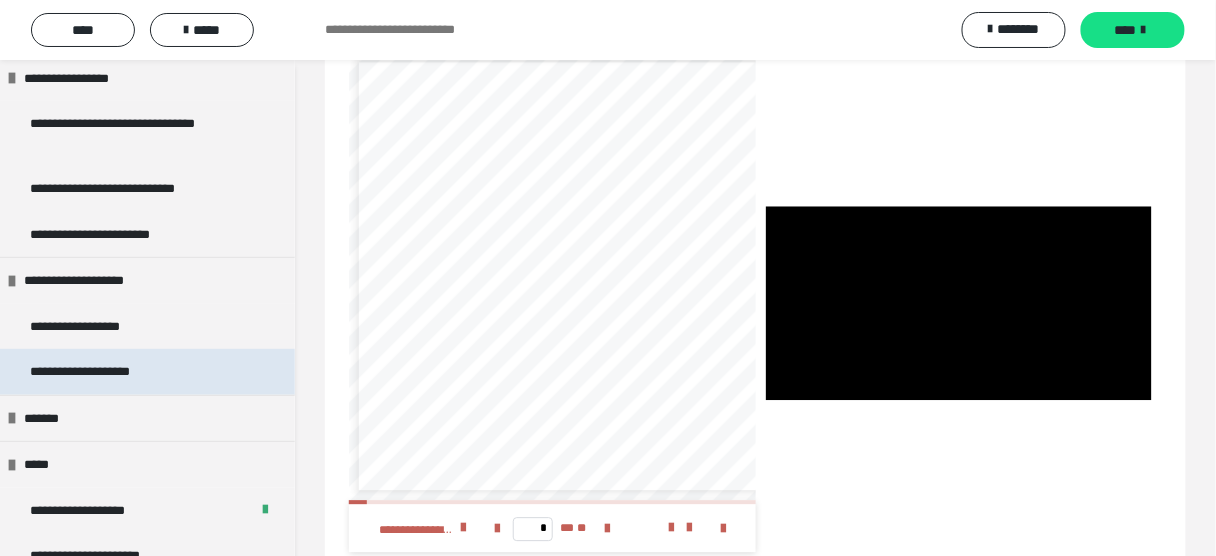 click on "**********" at bounding box center [102, 372] 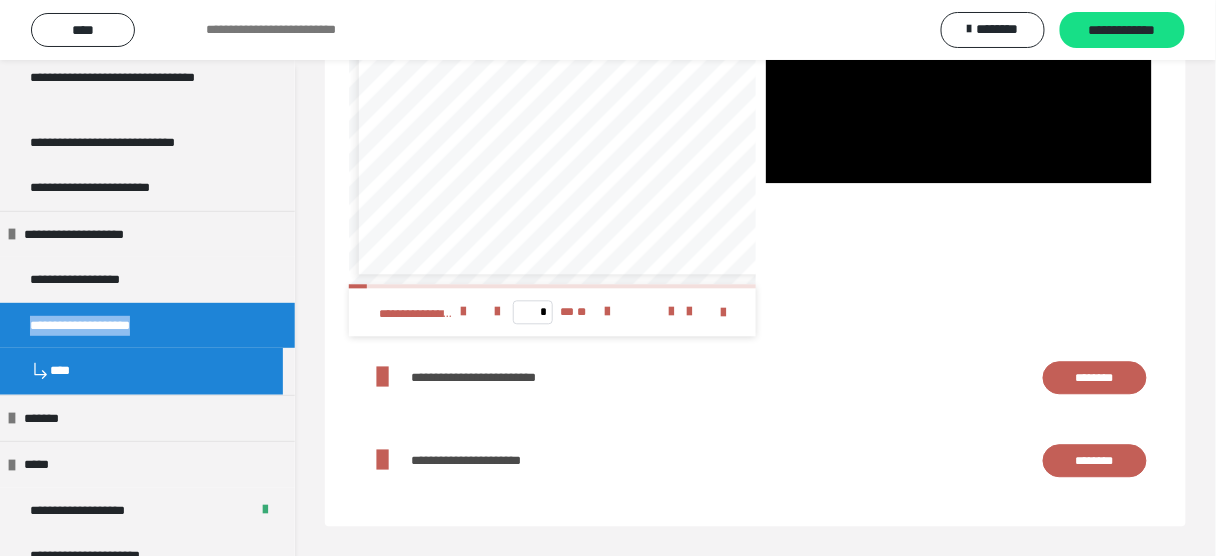 scroll, scrollTop: 60, scrollLeft: 0, axis: vertical 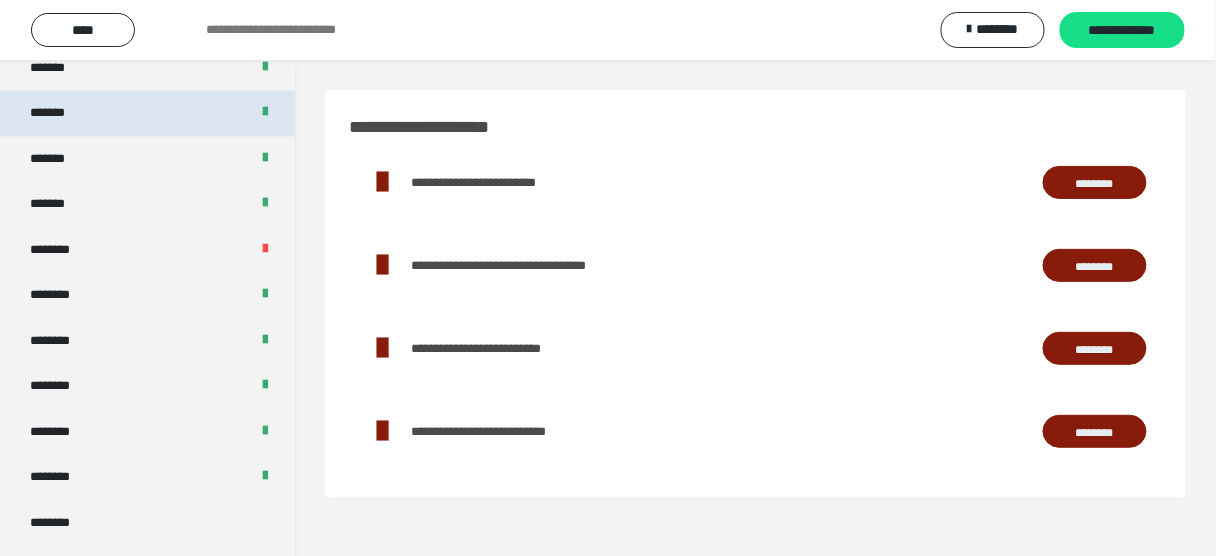 click on "*******" at bounding box center (147, 114) 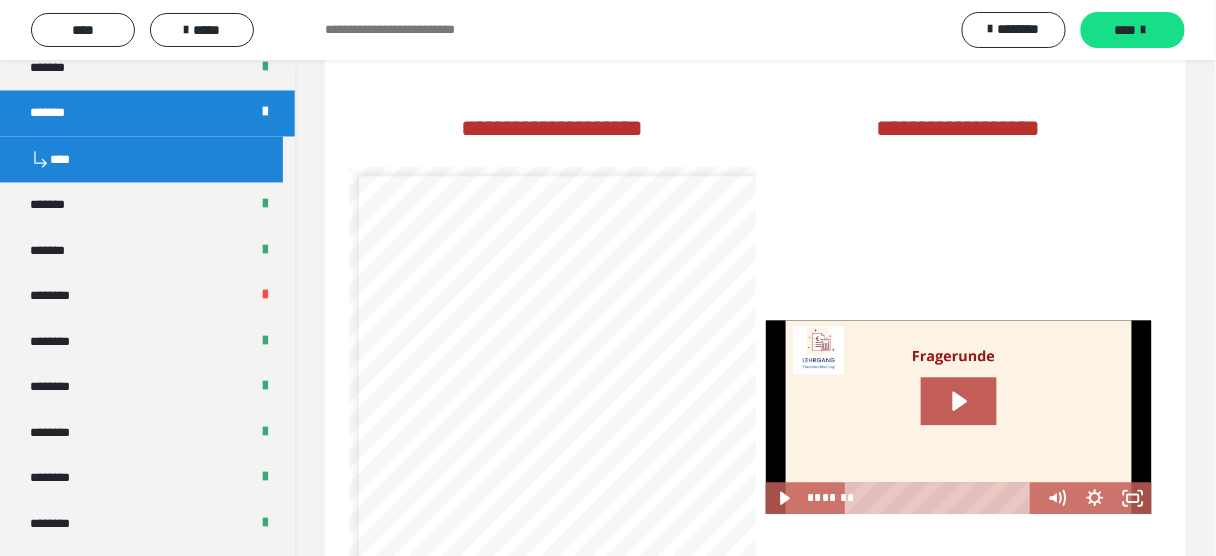 scroll, scrollTop: 2880, scrollLeft: 0, axis: vertical 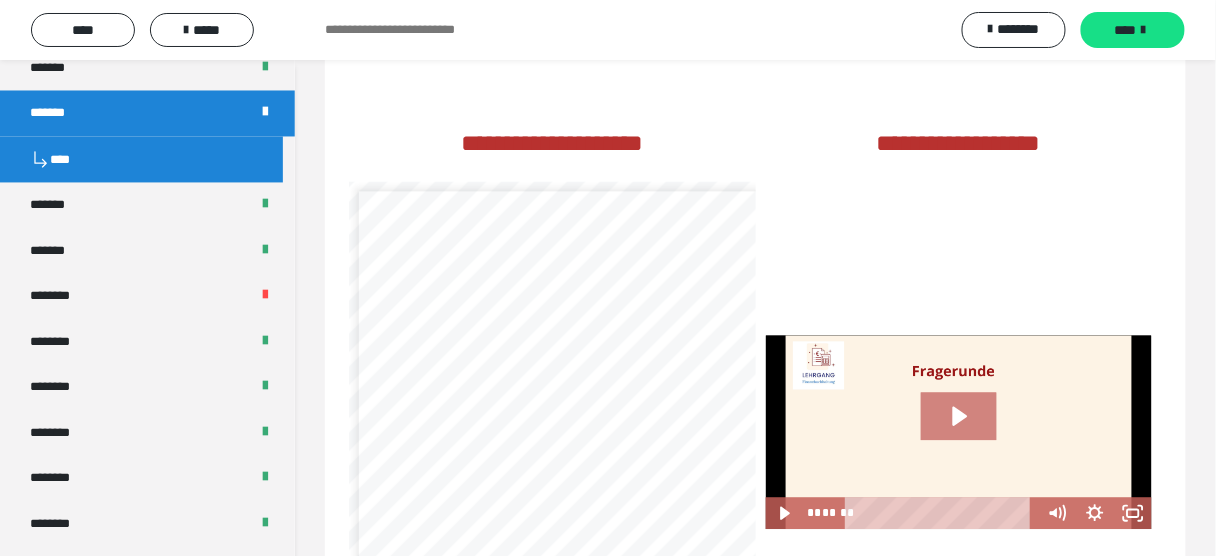 click 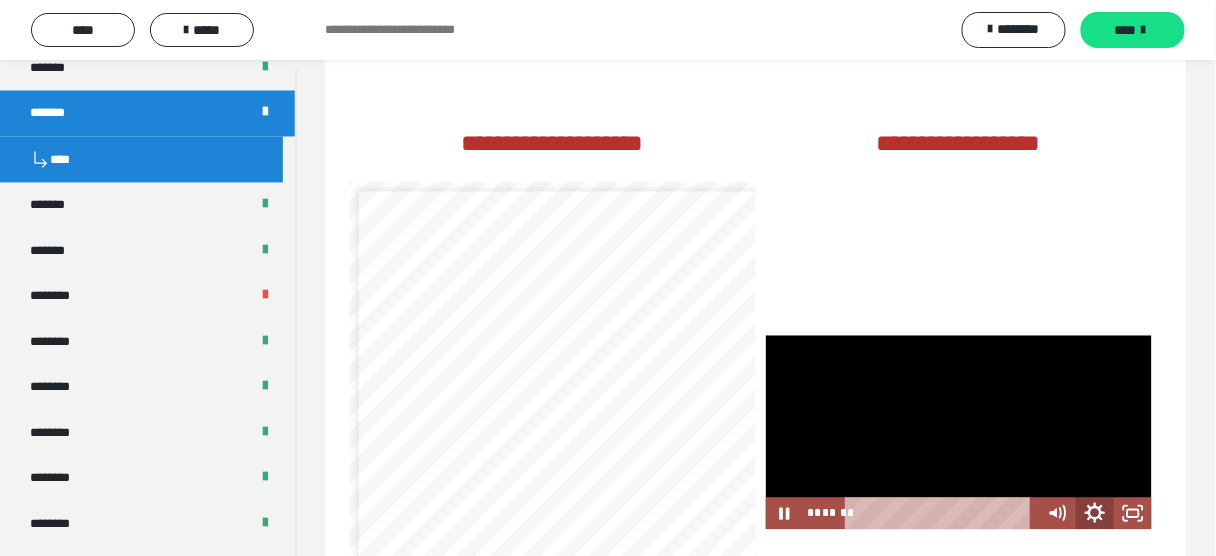 click 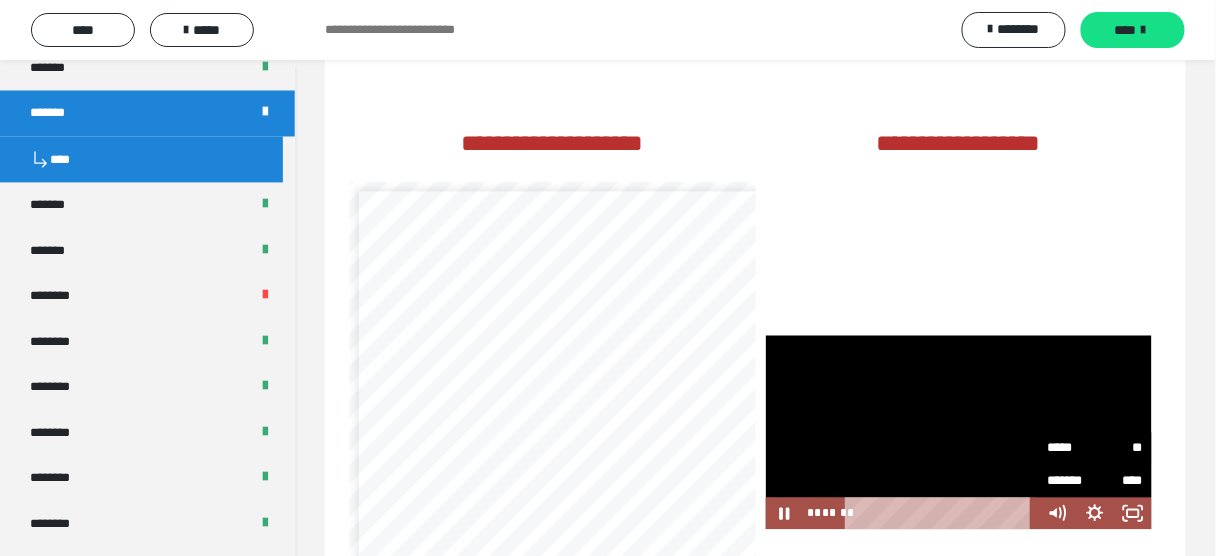 click on "*****" at bounding box center [1072, 448] 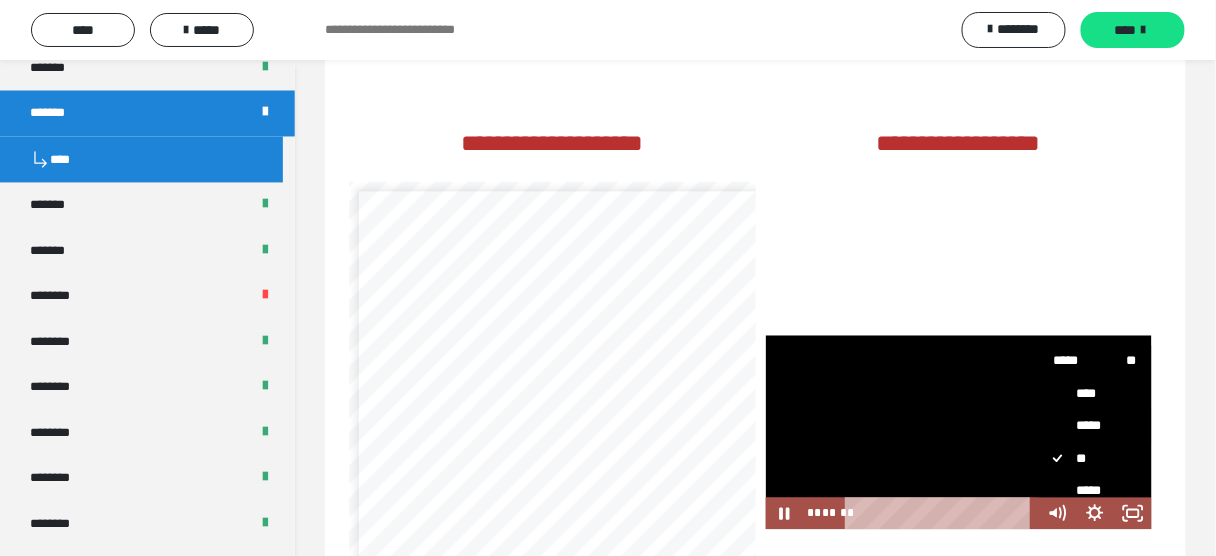 scroll, scrollTop: 80, scrollLeft: 0, axis: vertical 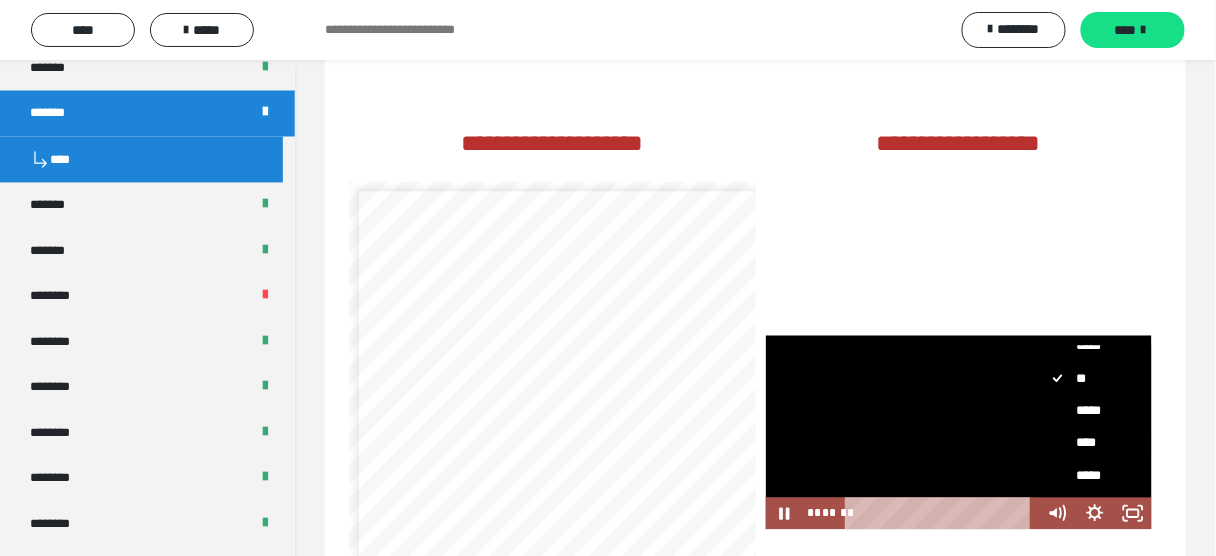 click on "****" at bounding box center (1089, 442) 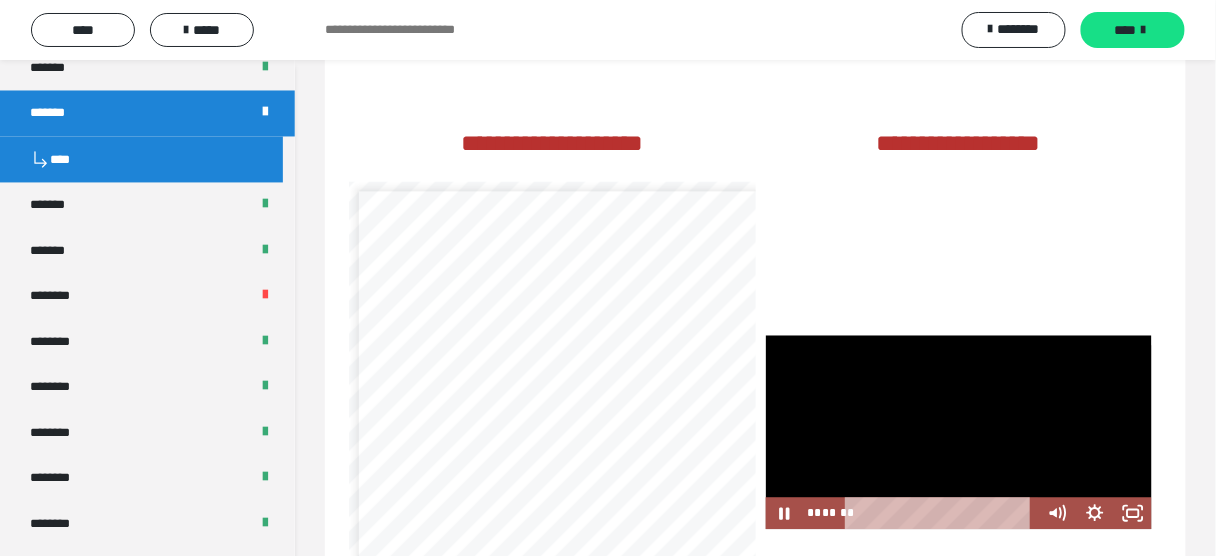 scroll, scrollTop: 0, scrollLeft: 0, axis: both 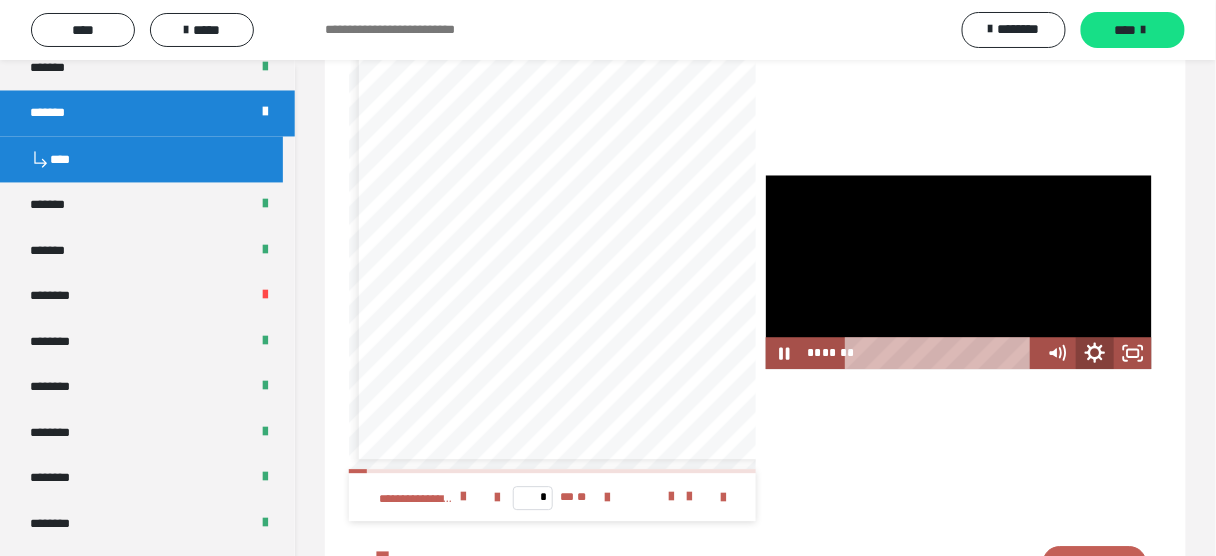 click 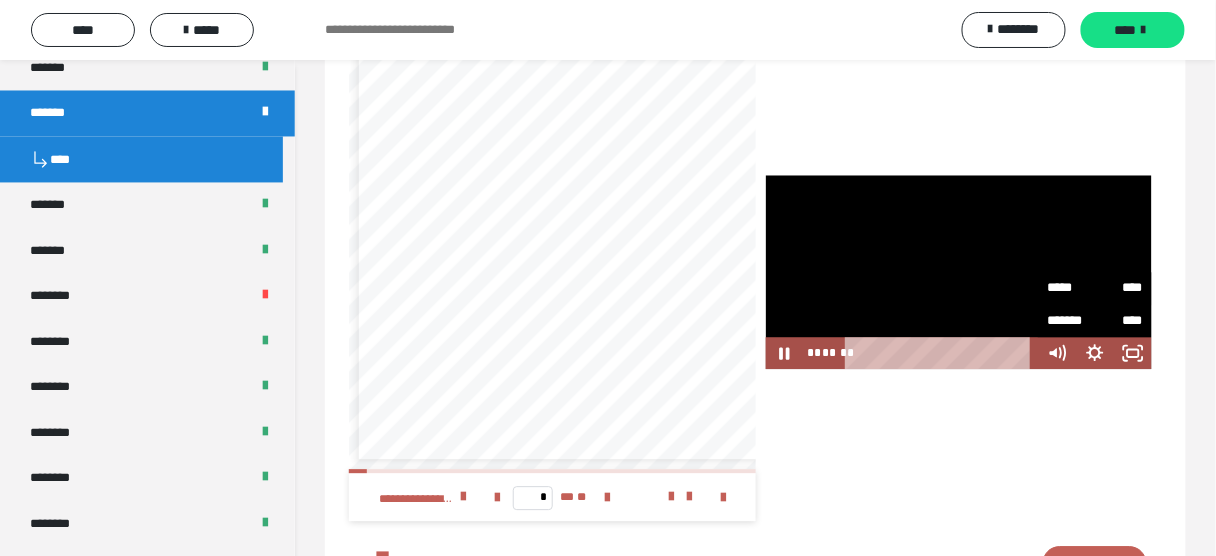 click on "***** ****" at bounding box center (1095, 288) 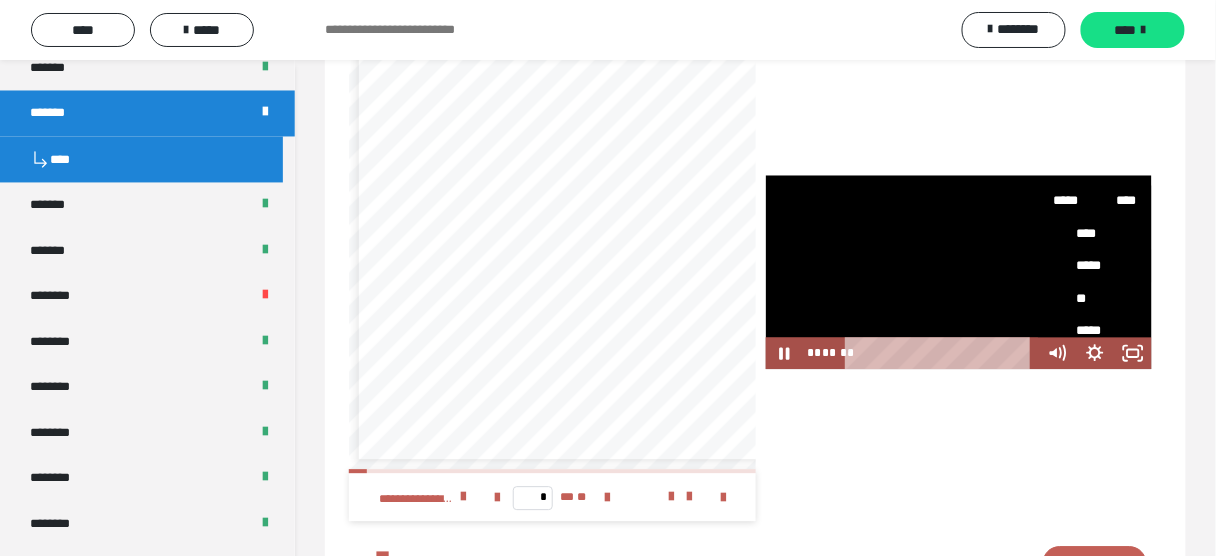 scroll, scrollTop: 80, scrollLeft: 0, axis: vertical 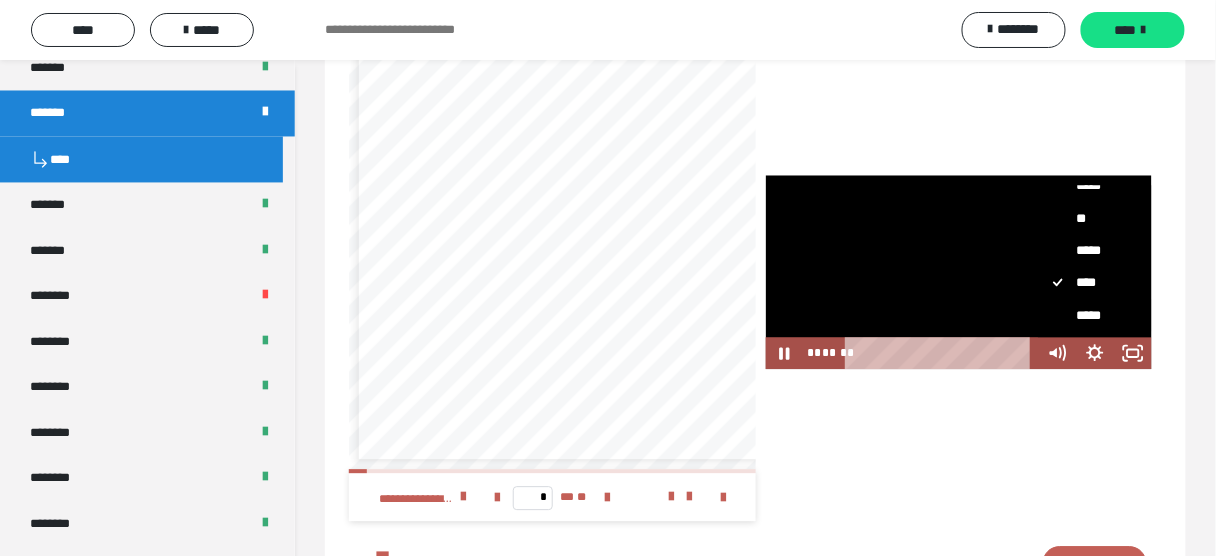 click on "*****" at bounding box center (1089, 315) 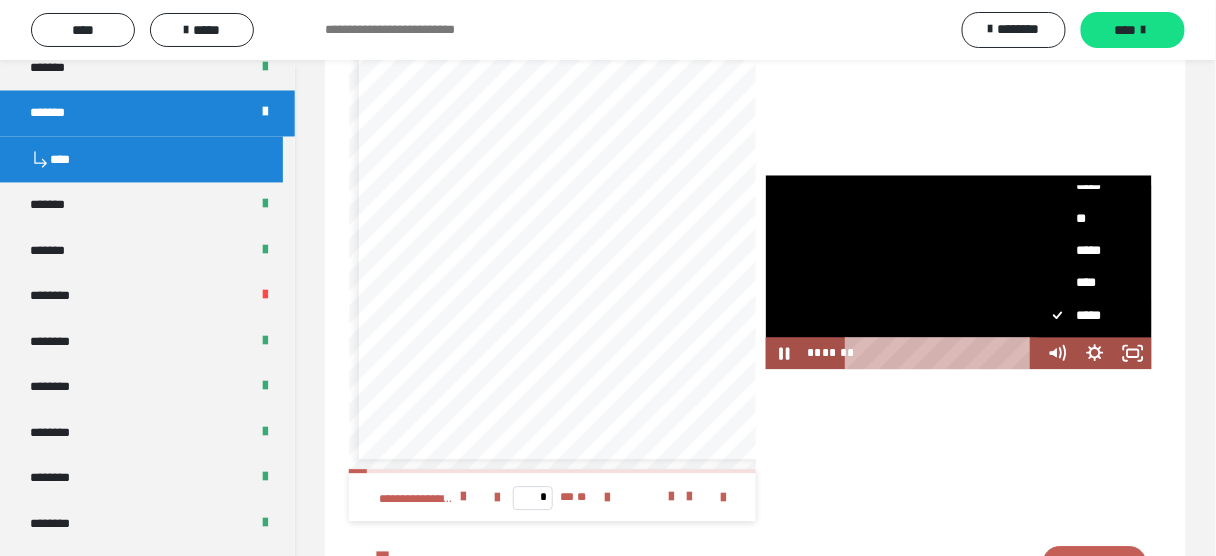 scroll, scrollTop: 0, scrollLeft: 0, axis: both 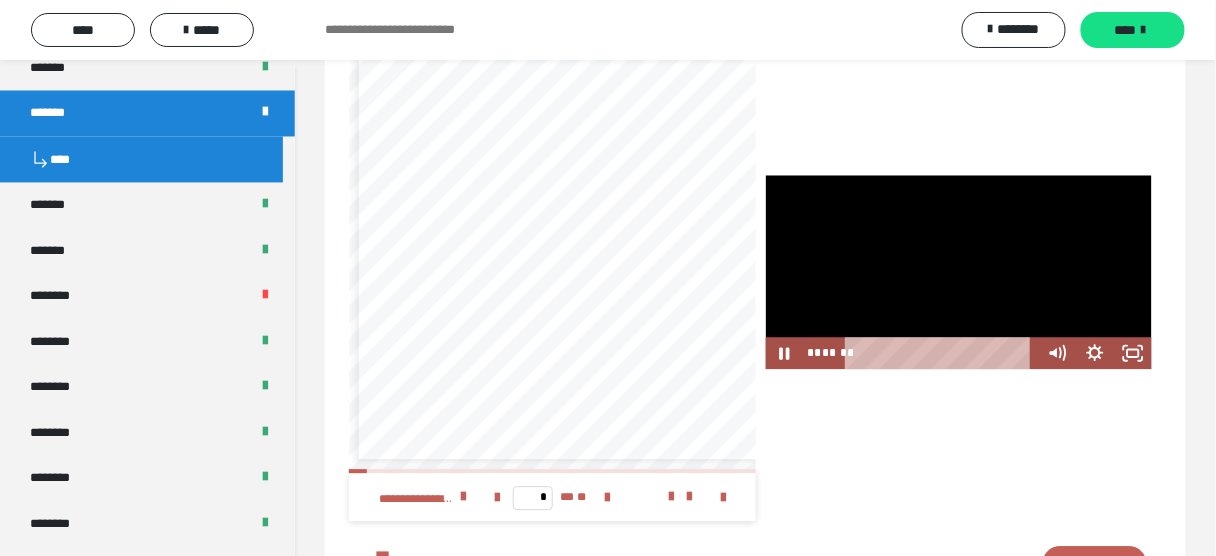 click at bounding box center [959, 272] 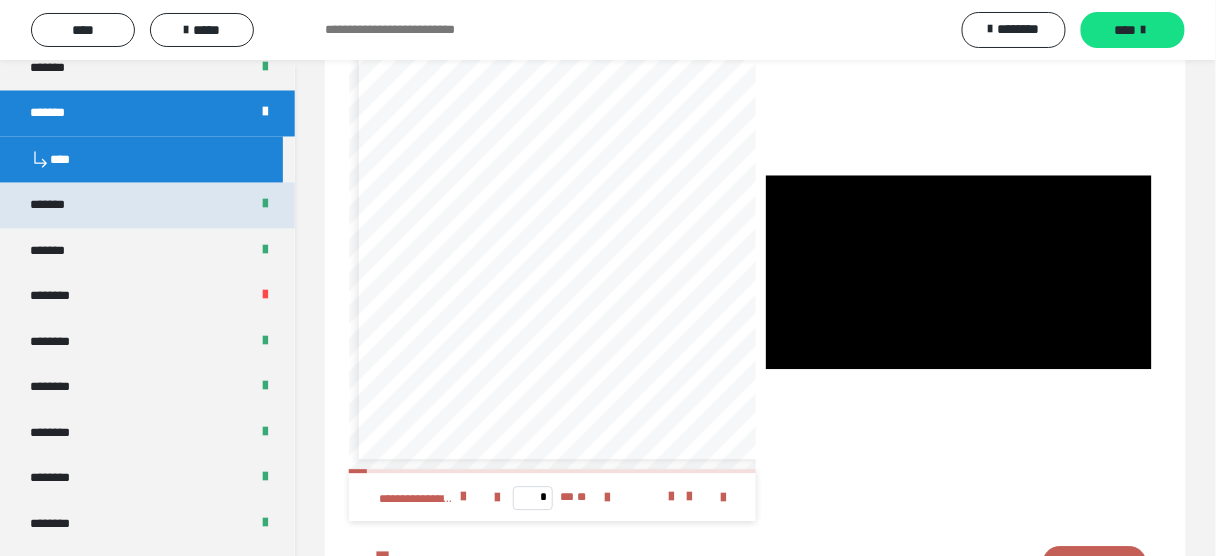 click on "*******" at bounding box center [58, 206] 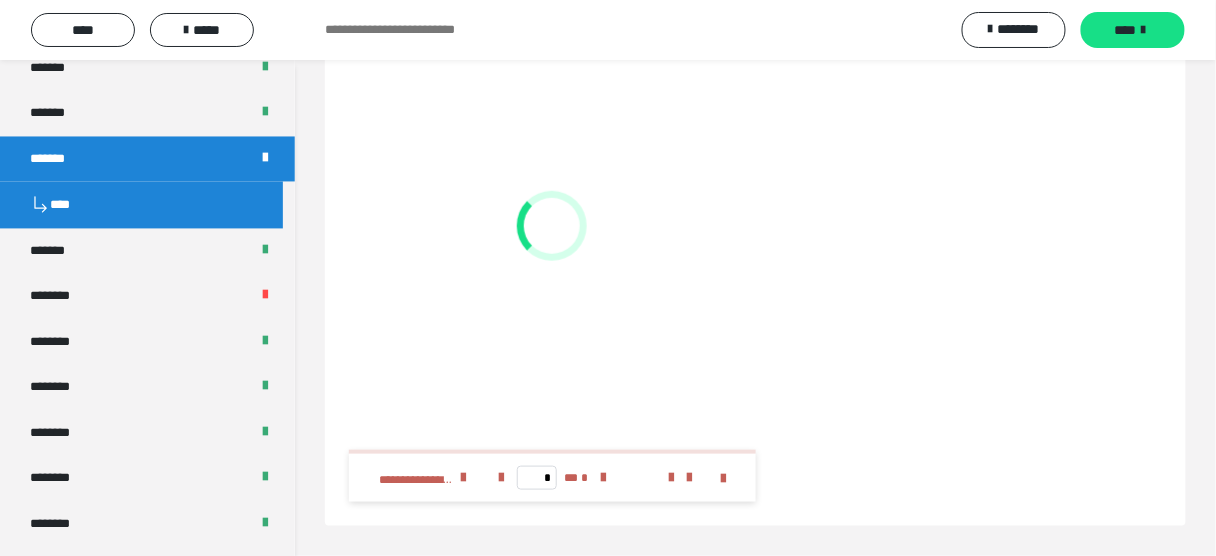 scroll, scrollTop: 2178, scrollLeft: 0, axis: vertical 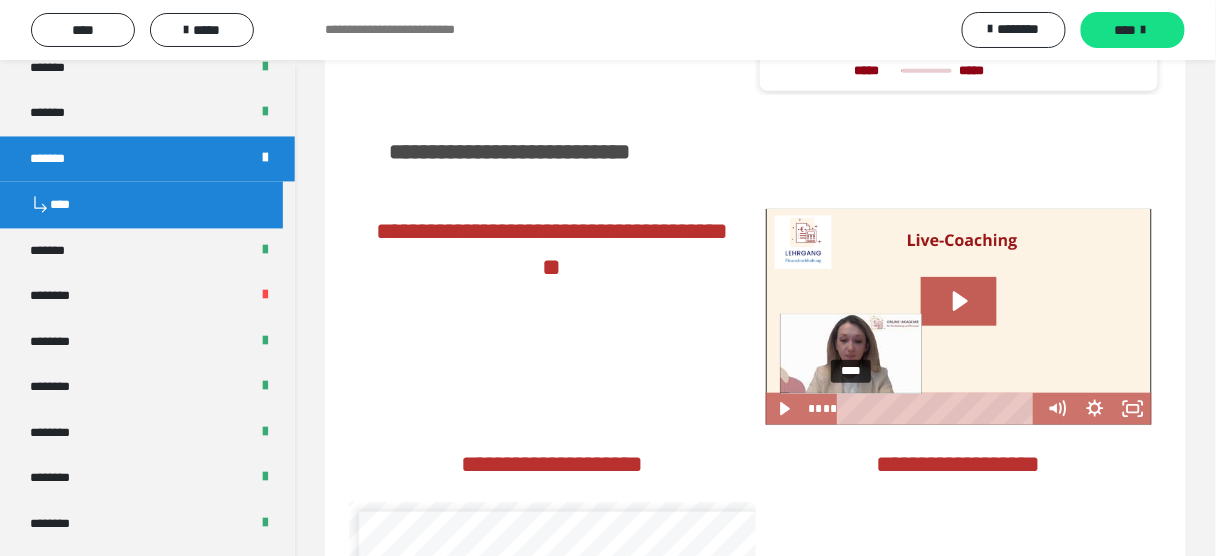 click on "****" at bounding box center (939, 409) 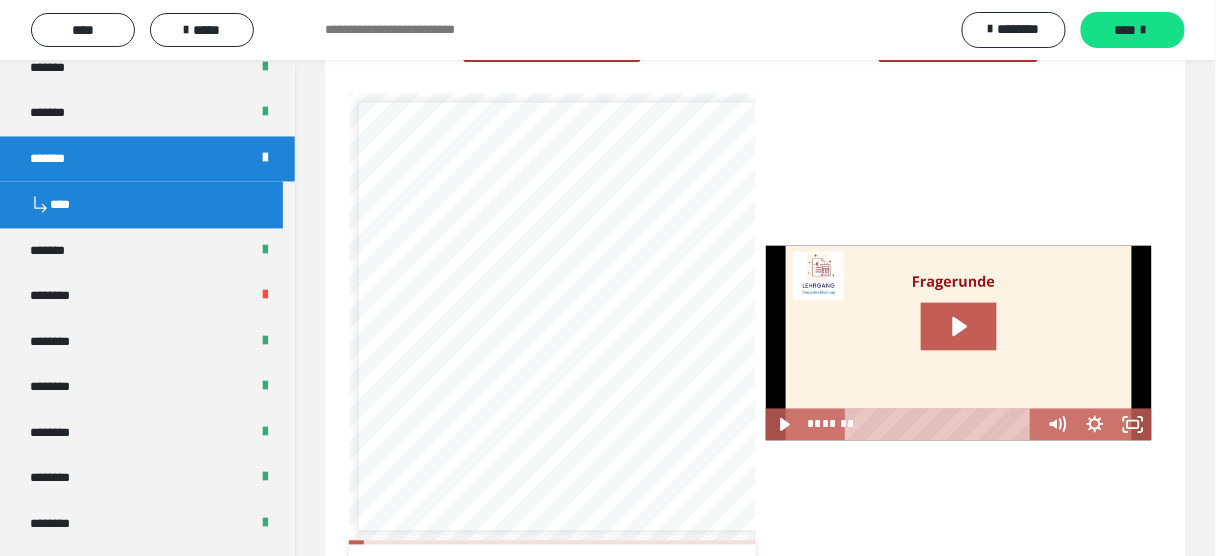 scroll, scrollTop: 2658, scrollLeft: 0, axis: vertical 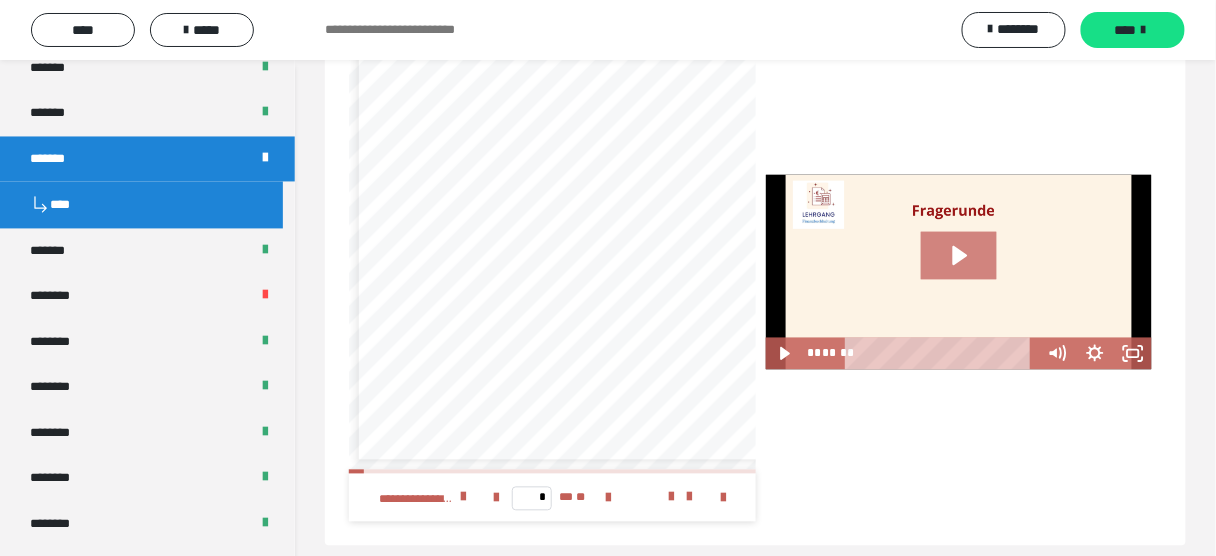 click 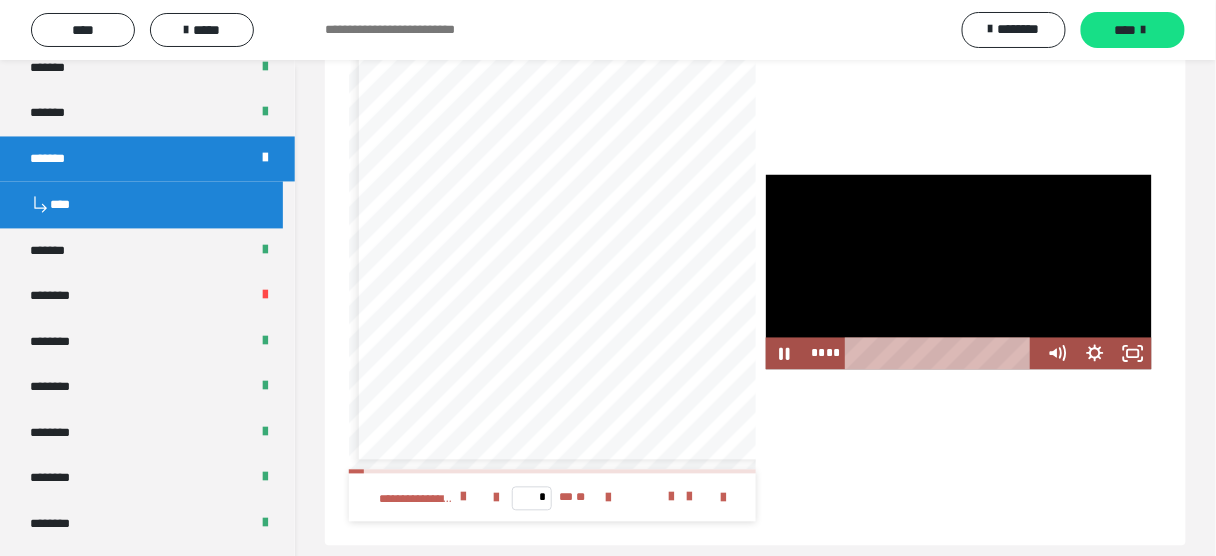 click at bounding box center (959, 272) 